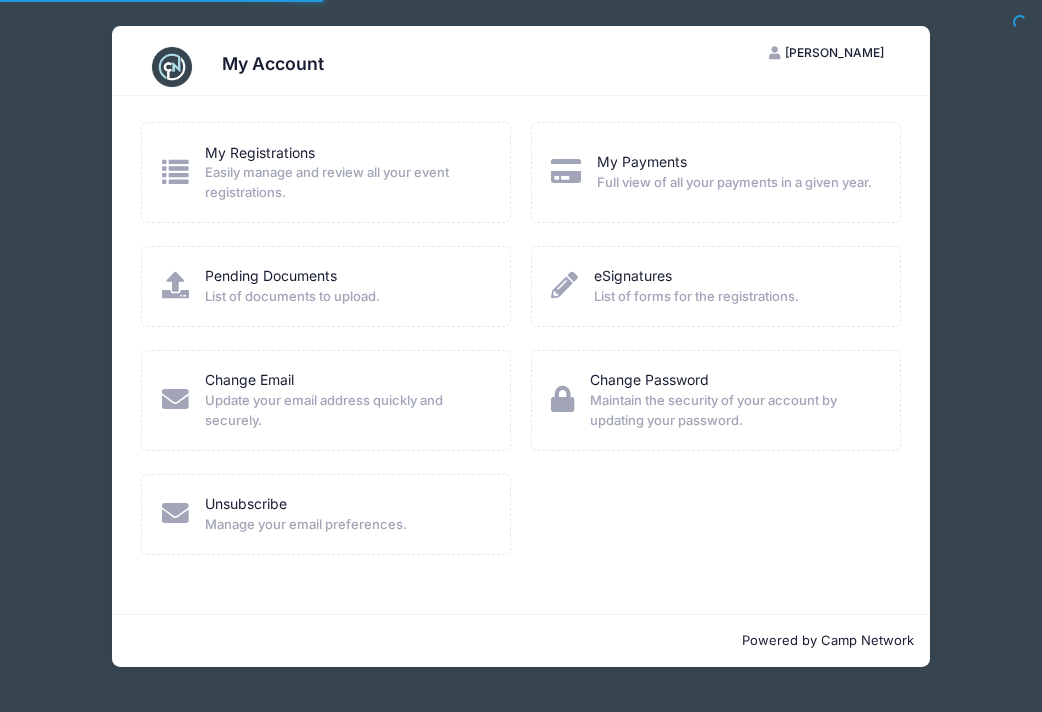 scroll, scrollTop: 0, scrollLeft: 0, axis: both 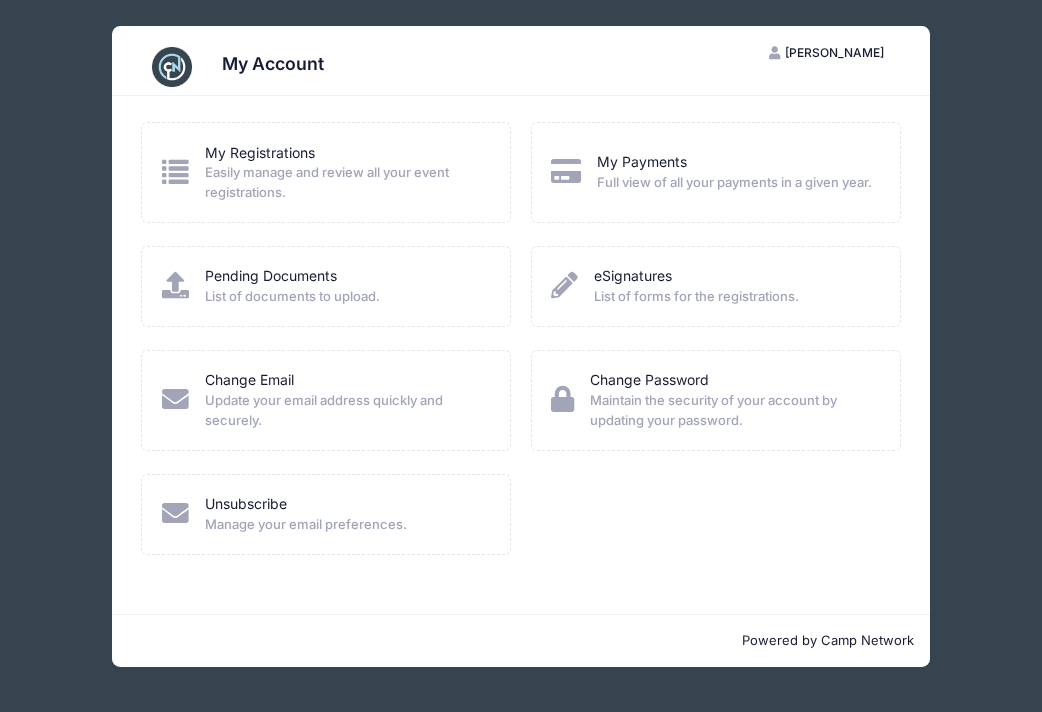 click on "Pending Documents List of documents to upload." at bounding box center (326, 286) 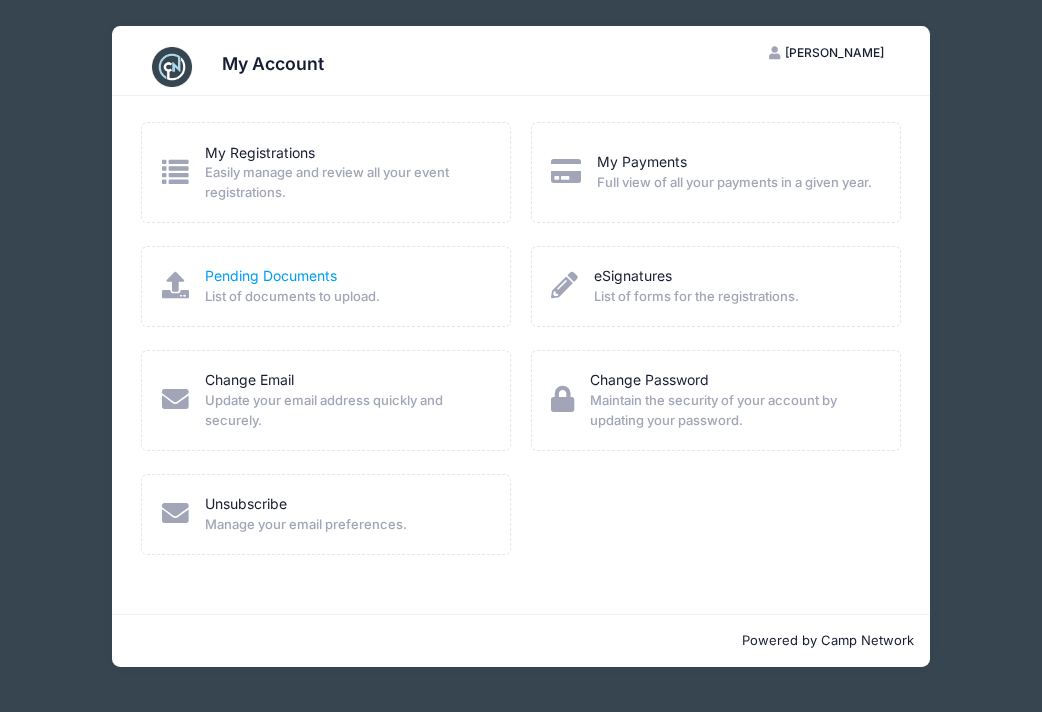 click on "Pending Documents" at bounding box center (271, 275) 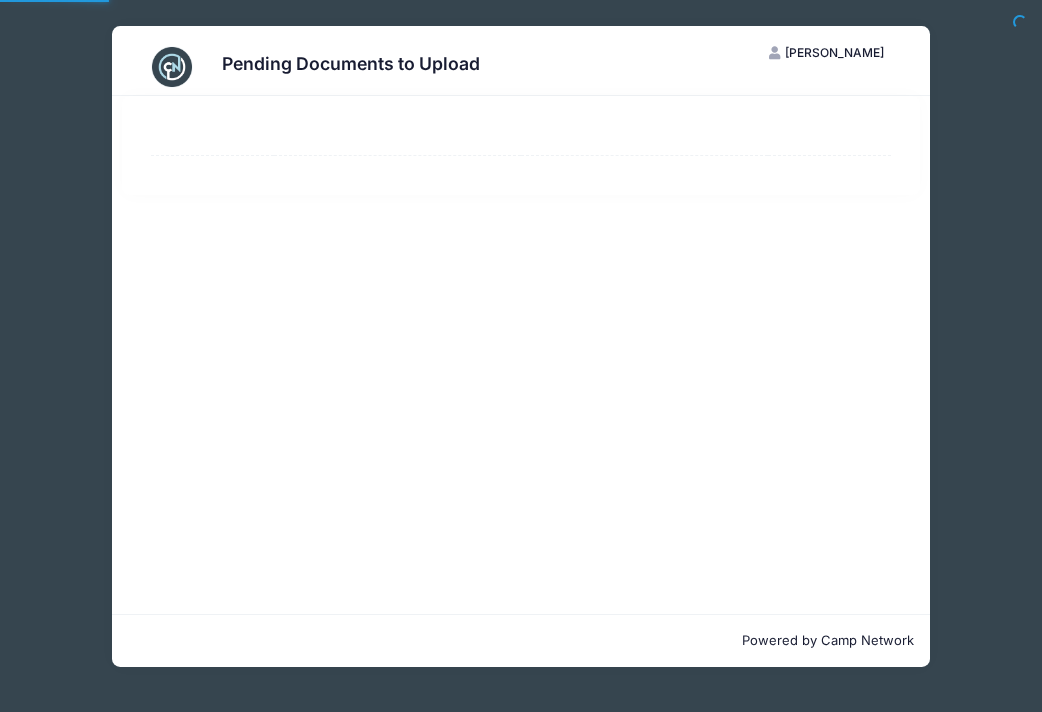 scroll, scrollTop: 0, scrollLeft: 0, axis: both 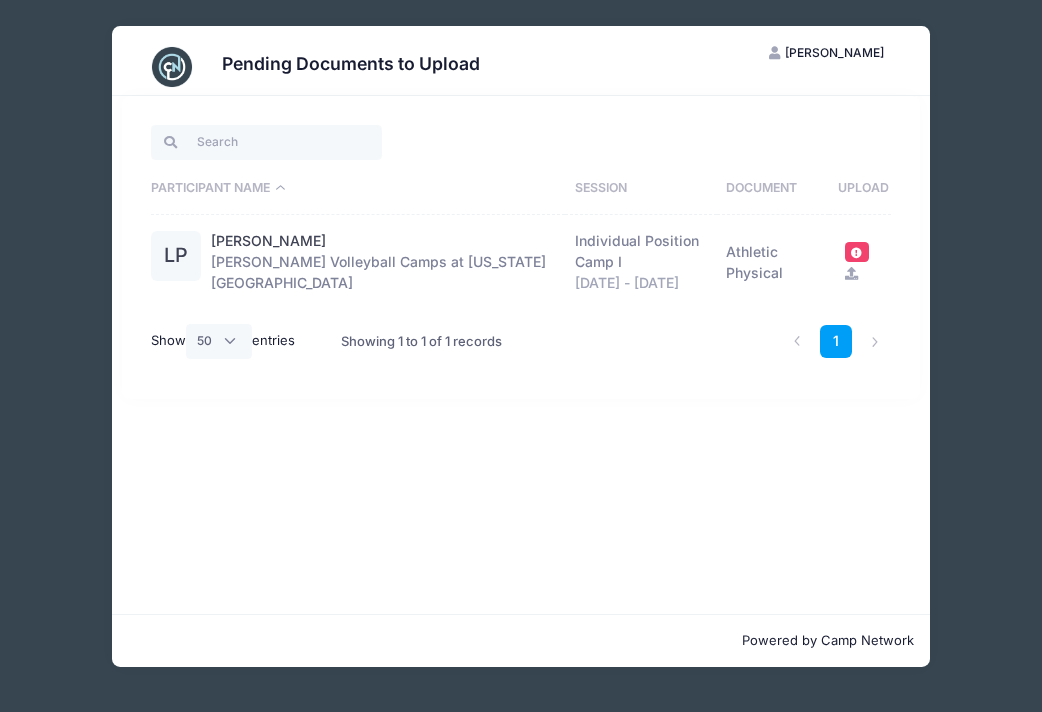 click on "Athletic Physical" at bounding box center [773, 262] 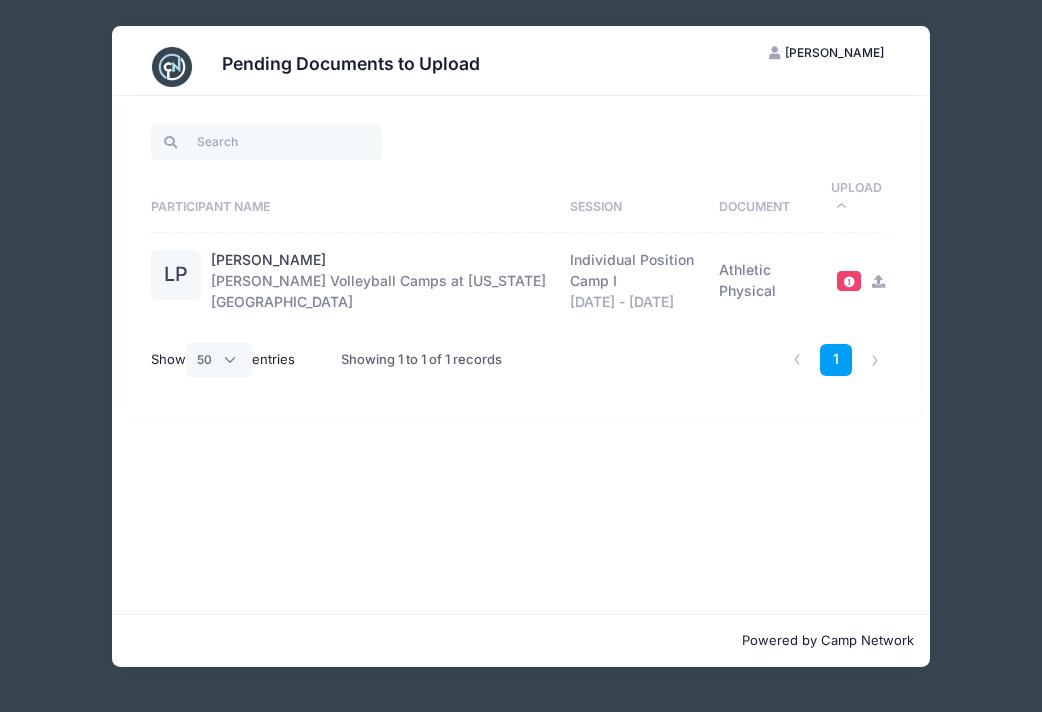 click at bounding box center (849, 281) 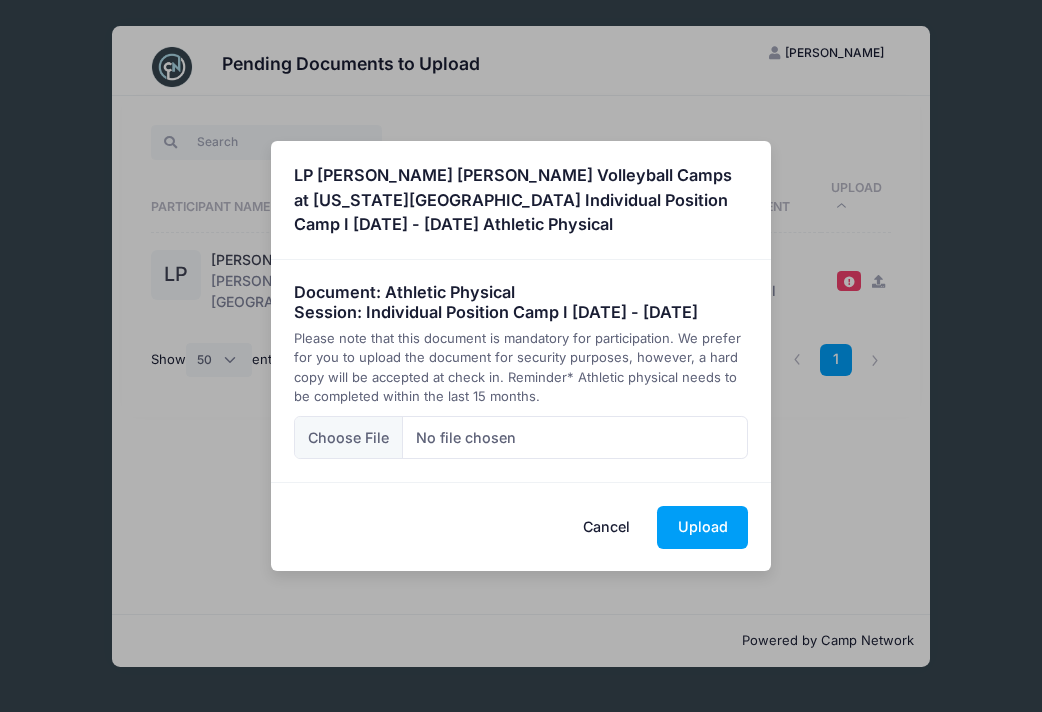 click on "Cancel" at bounding box center (607, 527) 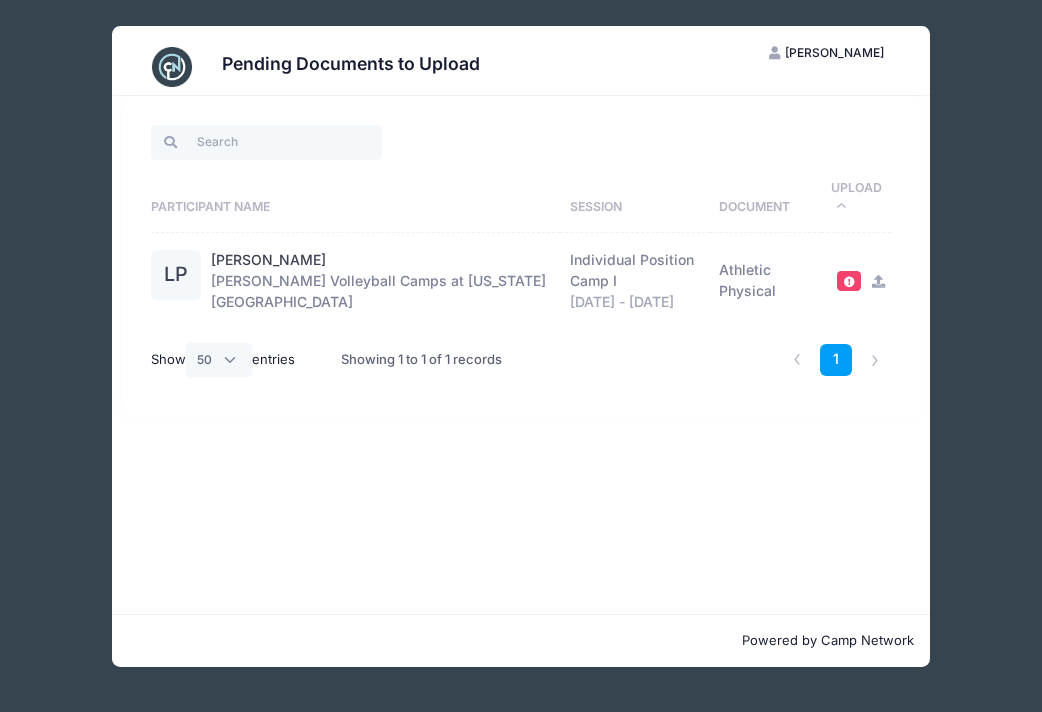 click on "Athletic Physical" at bounding box center (765, 280) 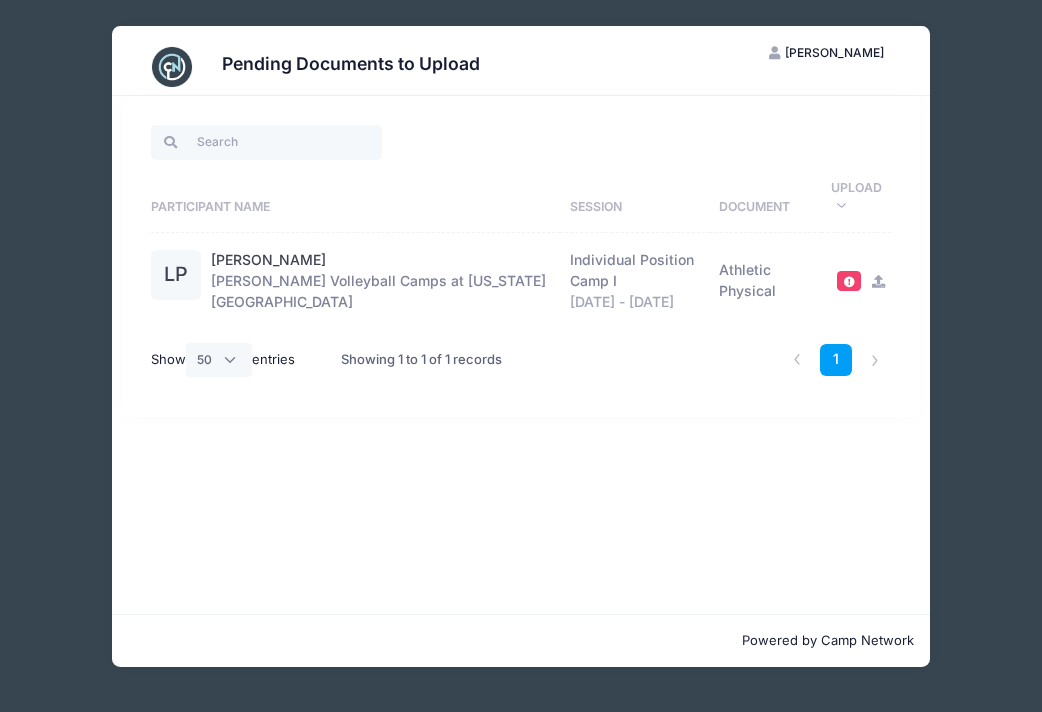 click on "Upload" at bounding box center [856, 198] 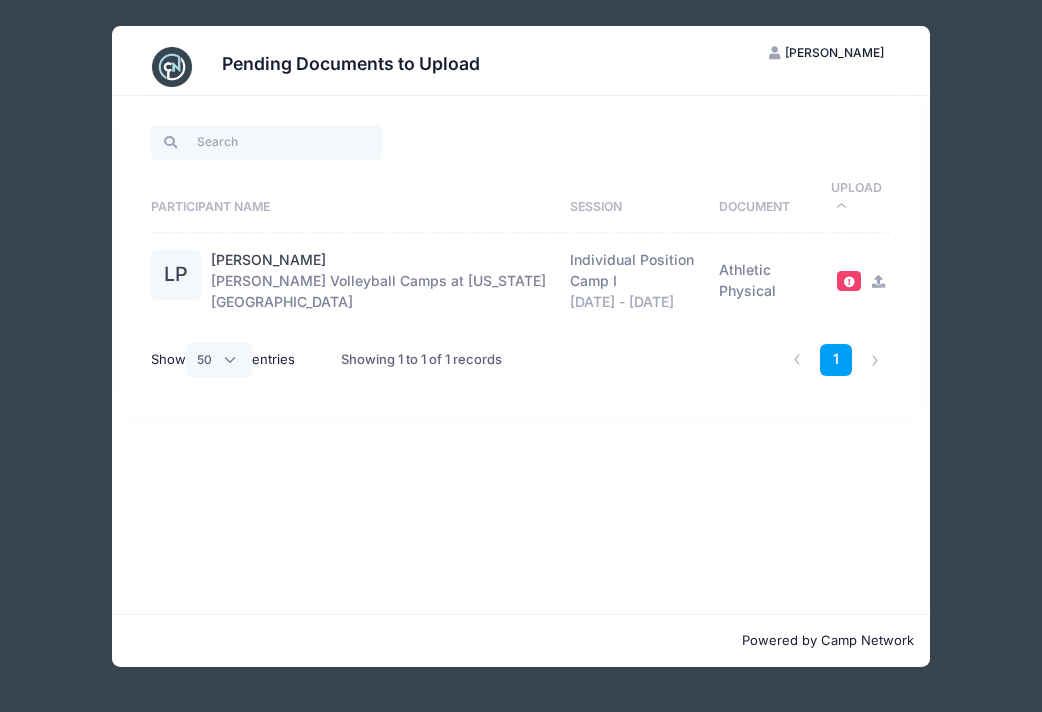 click on "Upload" at bounding box center [856, 198] 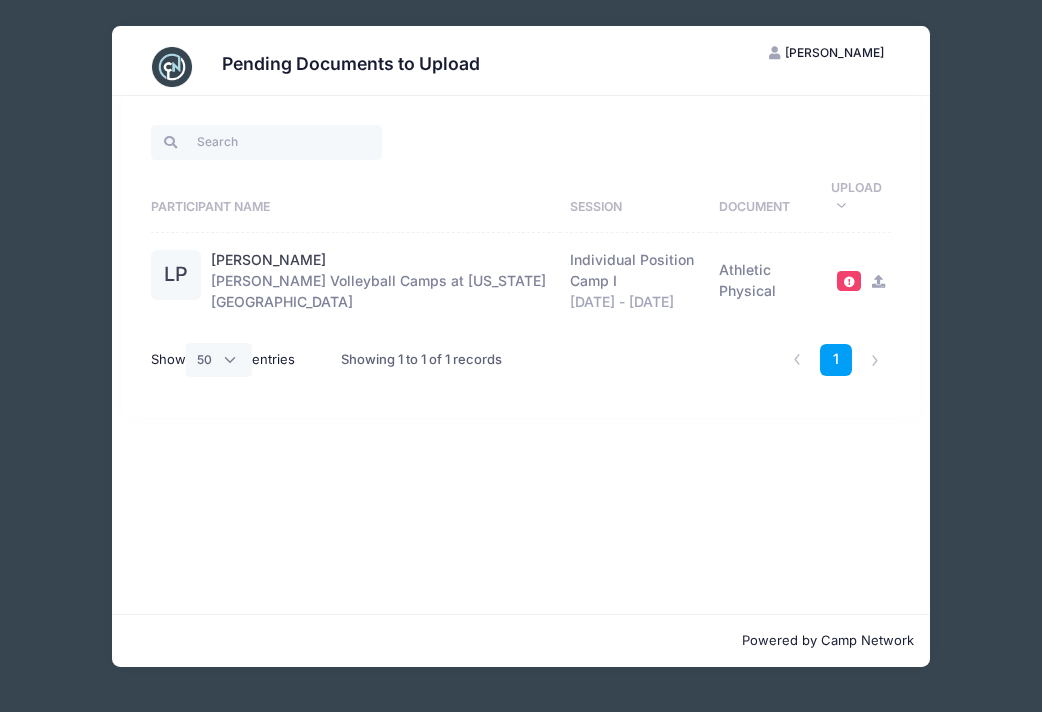 click at bounding box center [878, 281] 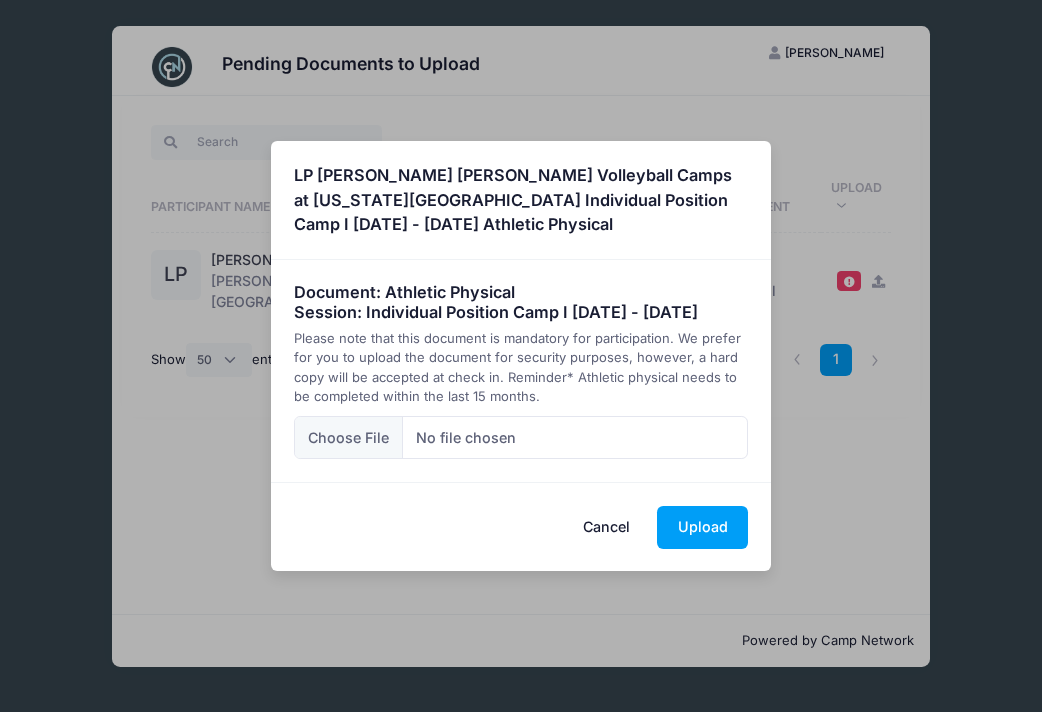 click on "Cancel" at bounding box center (607, 527) 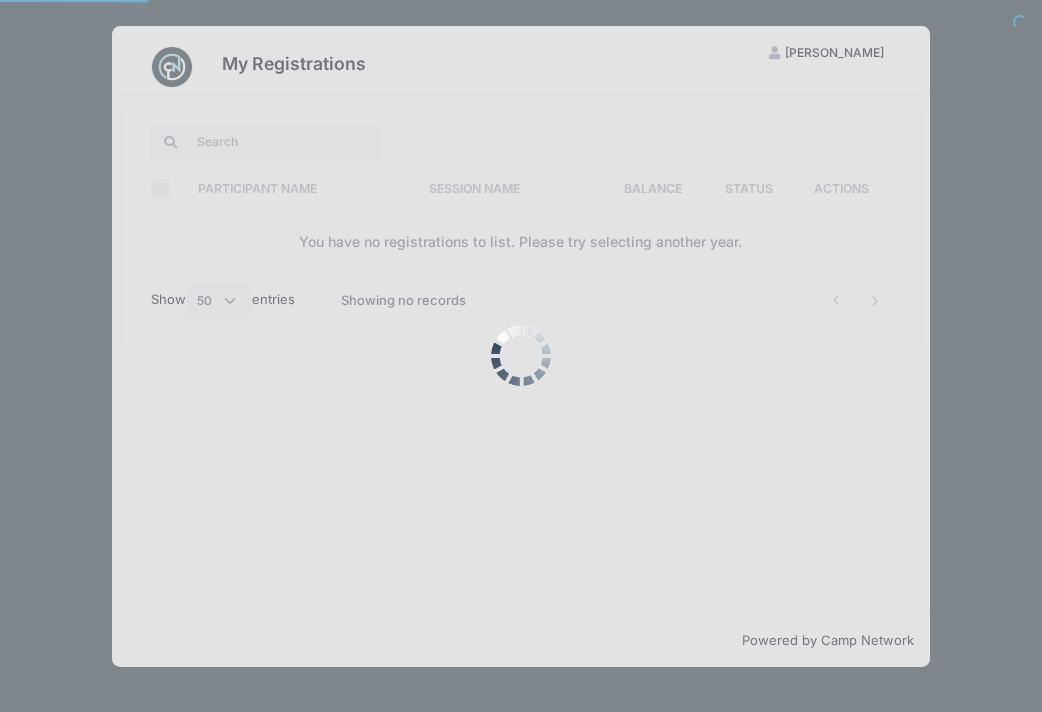 select on "50" 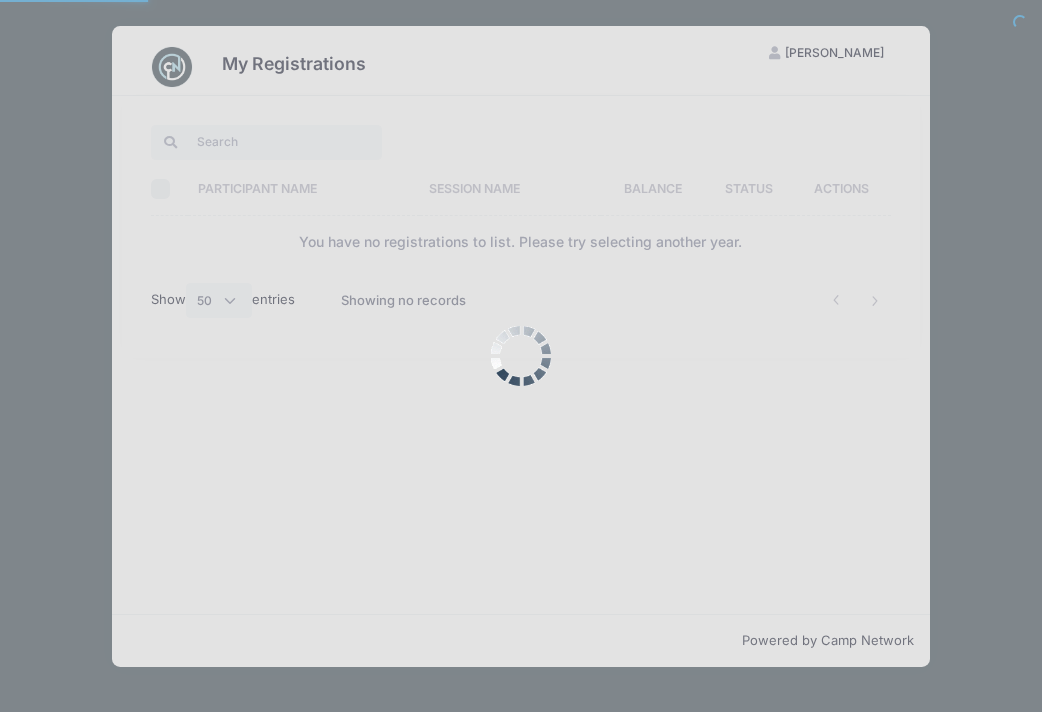 scroll, scrollTop: 0, scrollLeft: 0, axis: both 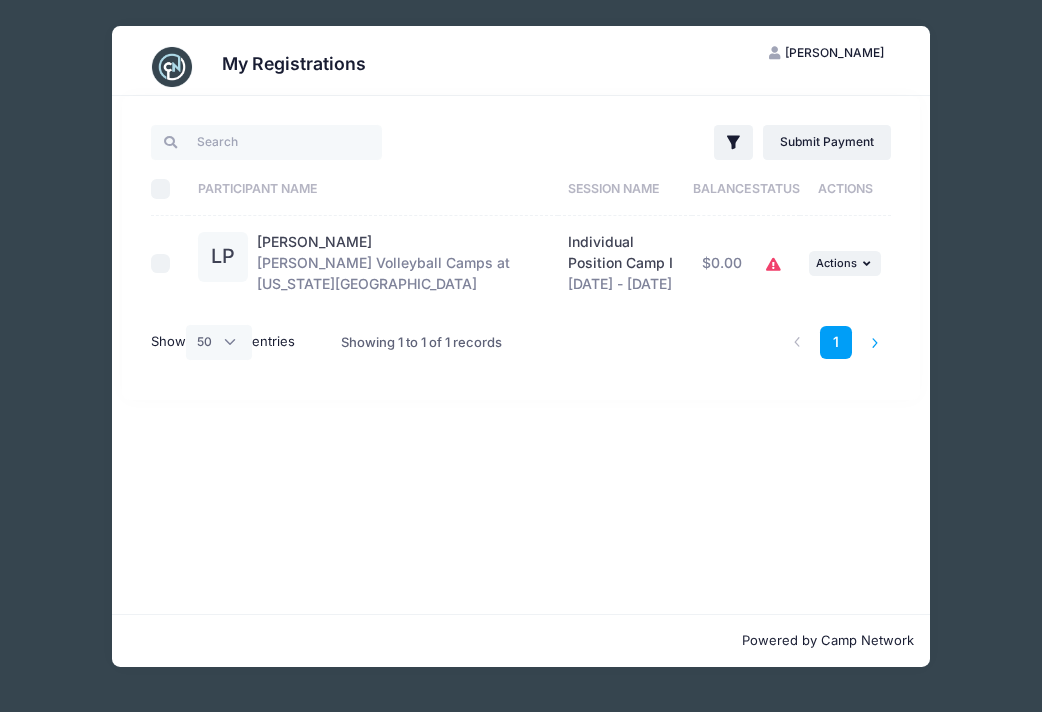 click at bounding box center (875, 342) 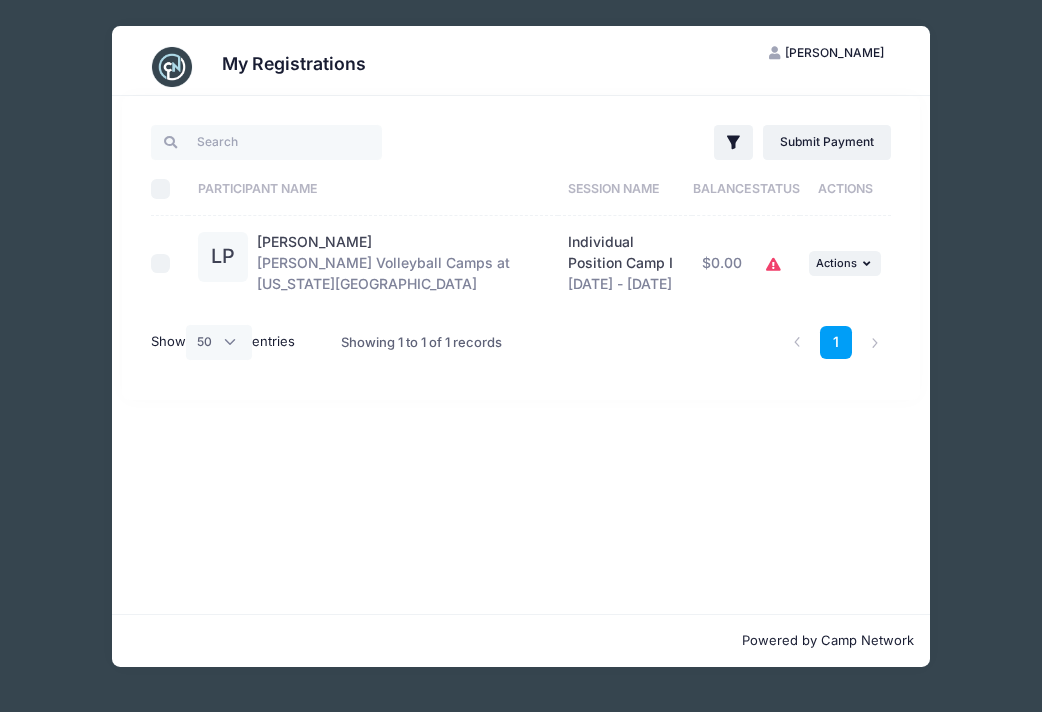 click on "My Registrations" at bounding box center (294, 63) 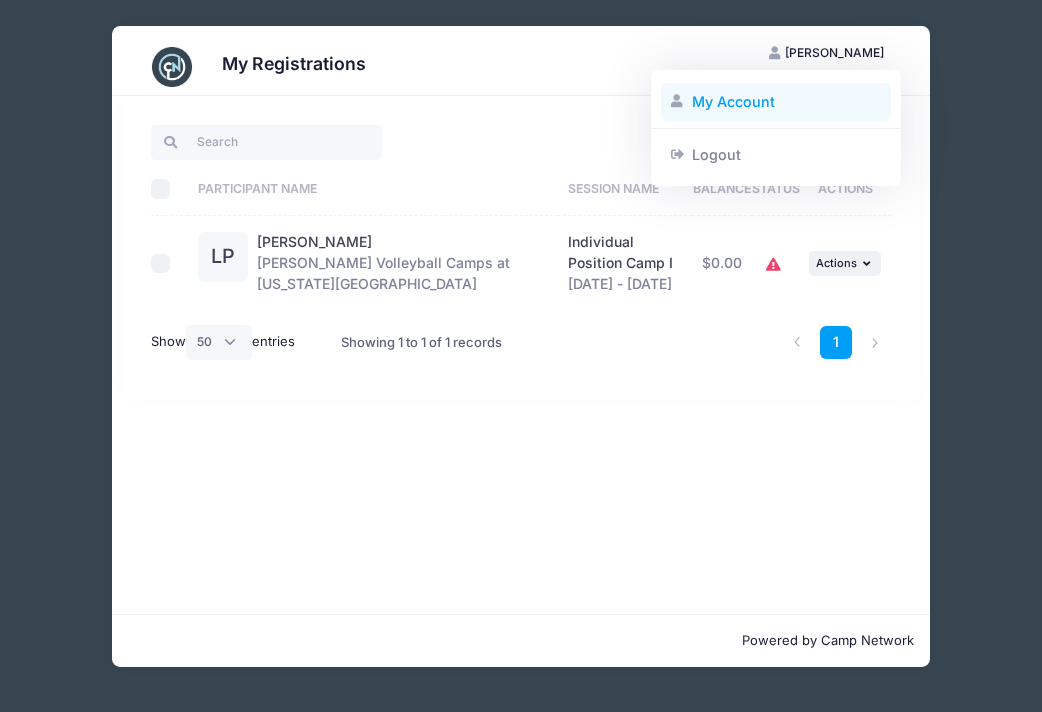 click on "My Account" at bounding box center (776, 102) 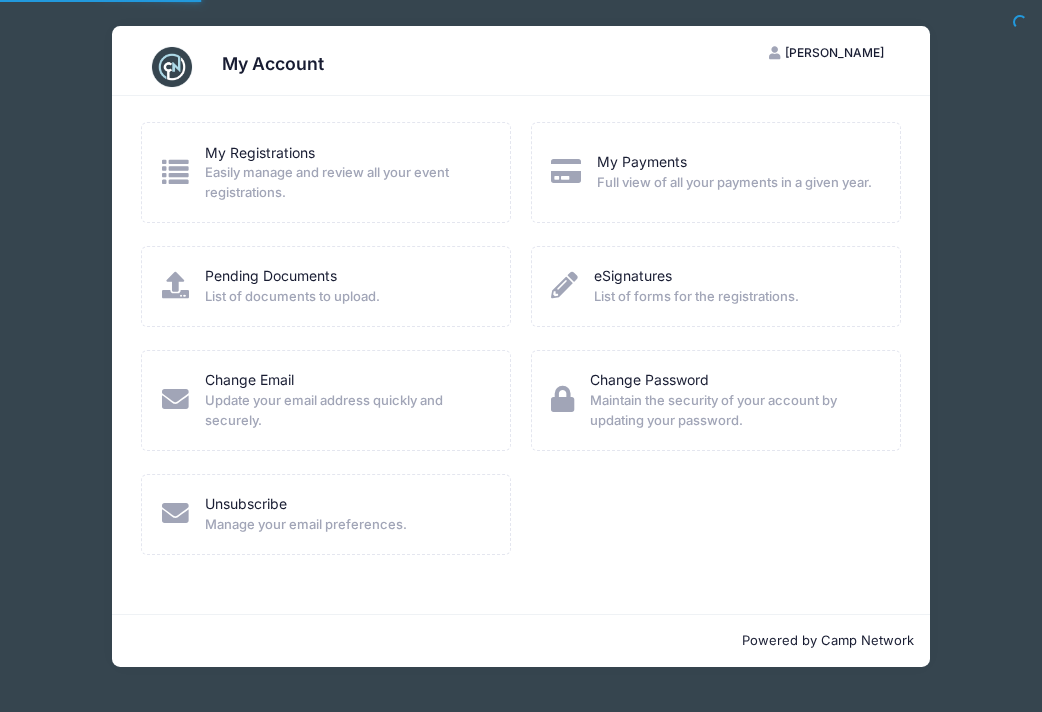scroll, scrollTop: 0, scrollLeft: 0, axis: both 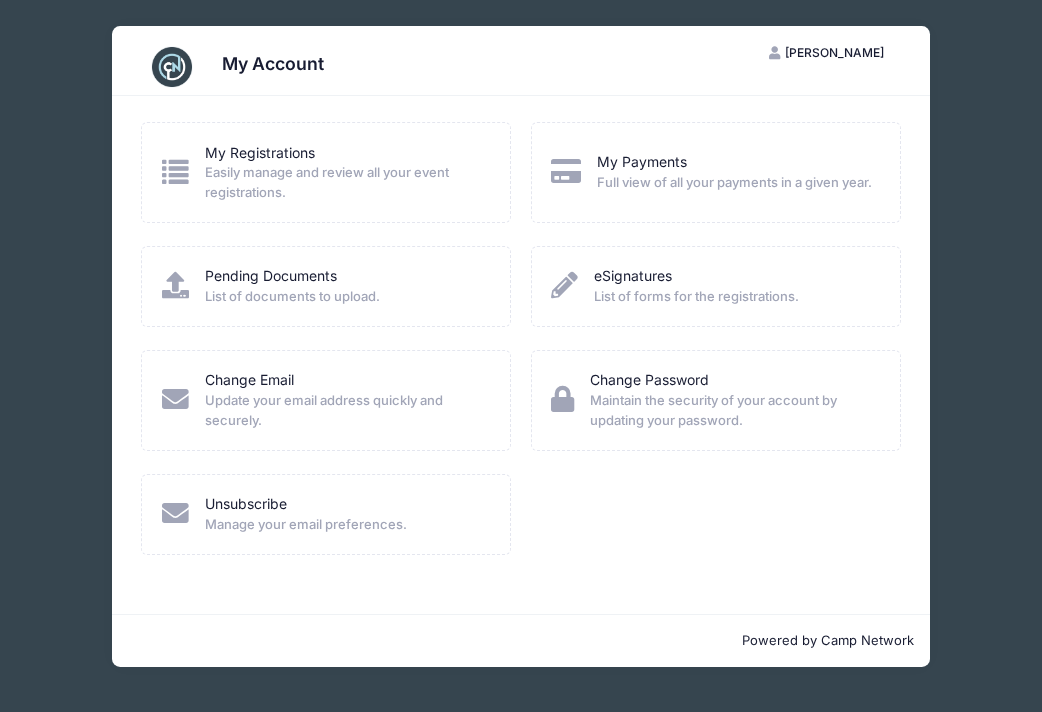 click on "eSignatures List of forms for the registrations." at bounding box center (678, 286) 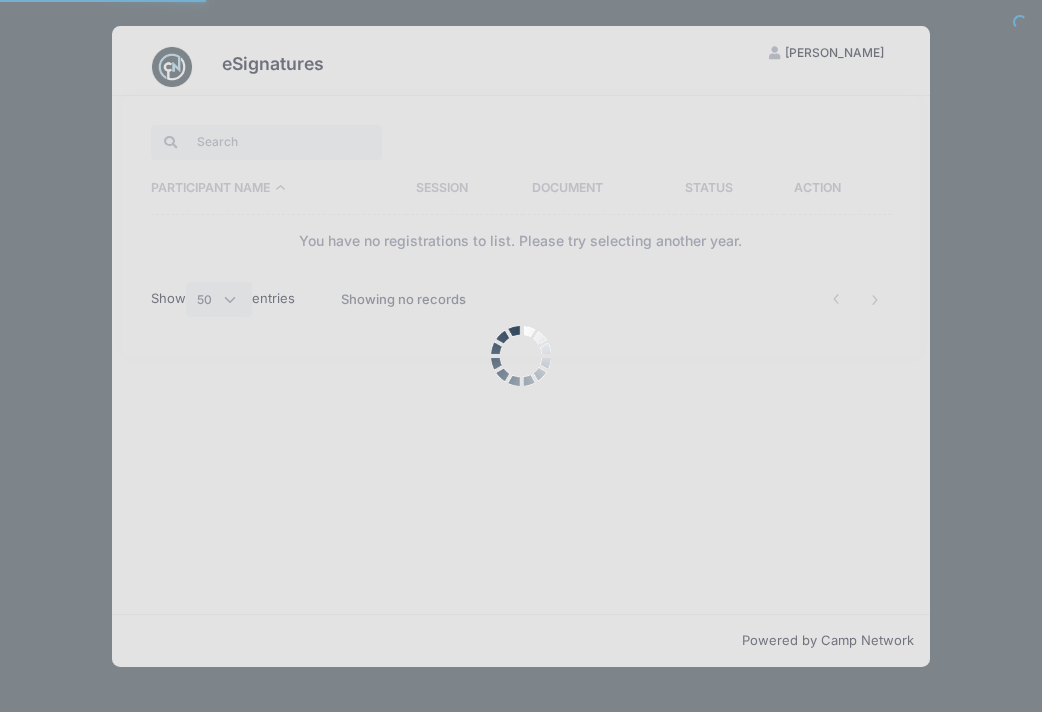 select on "50" 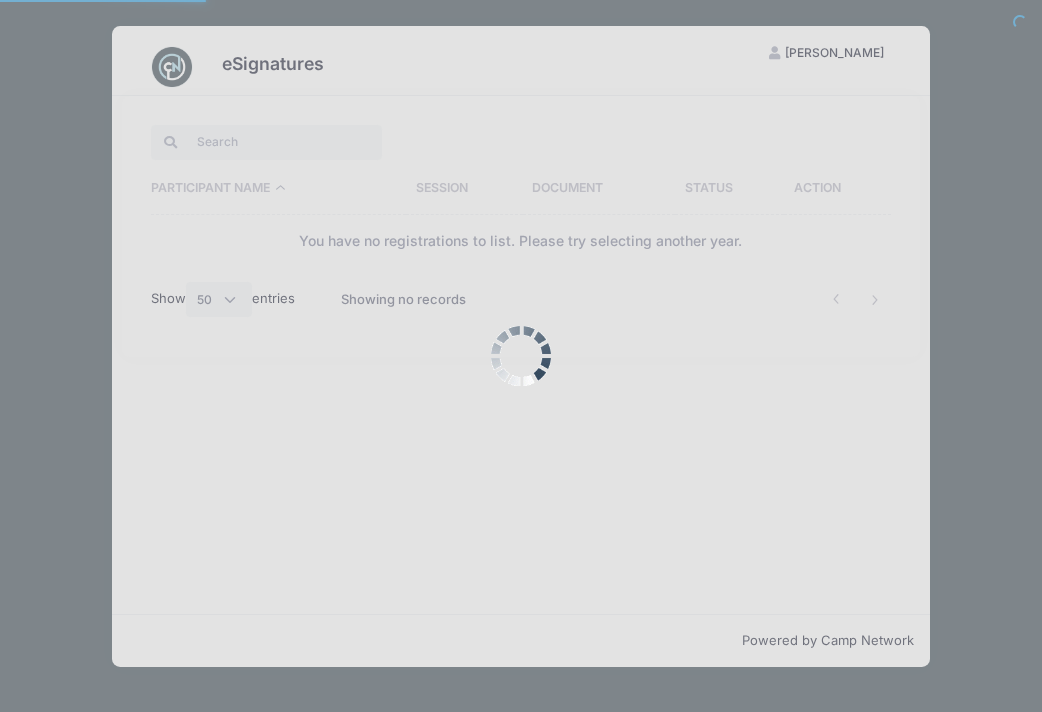 scroll, scrollTop: 0, scrollLeft: 0, axis: both 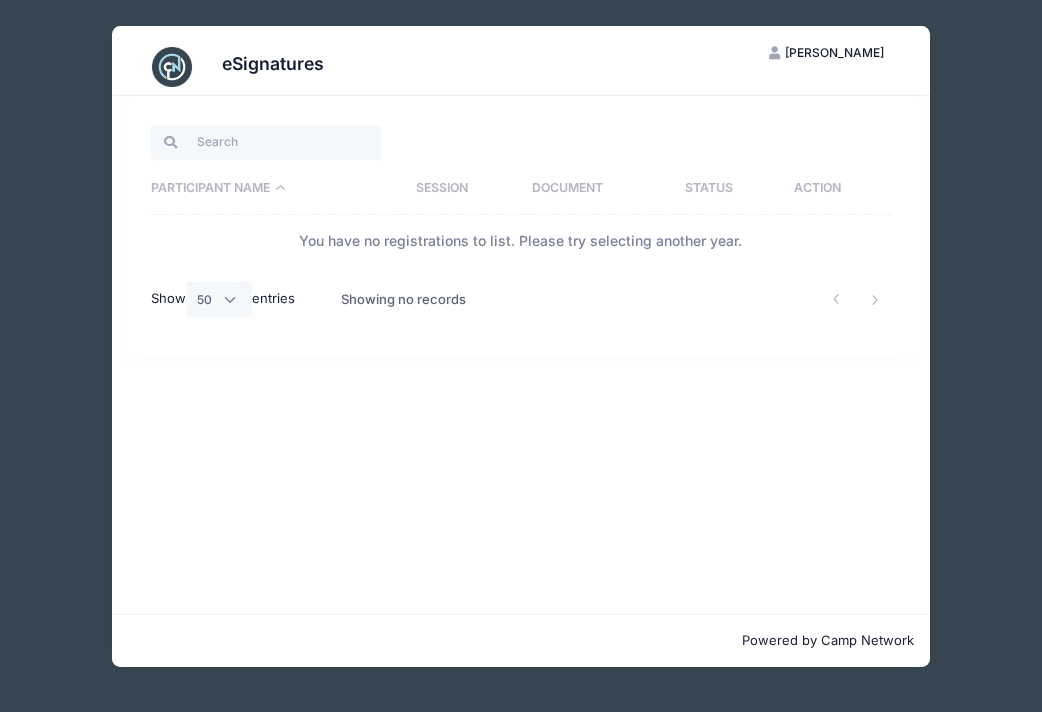 click on "Showing no records" at bounding box center [403, 300] 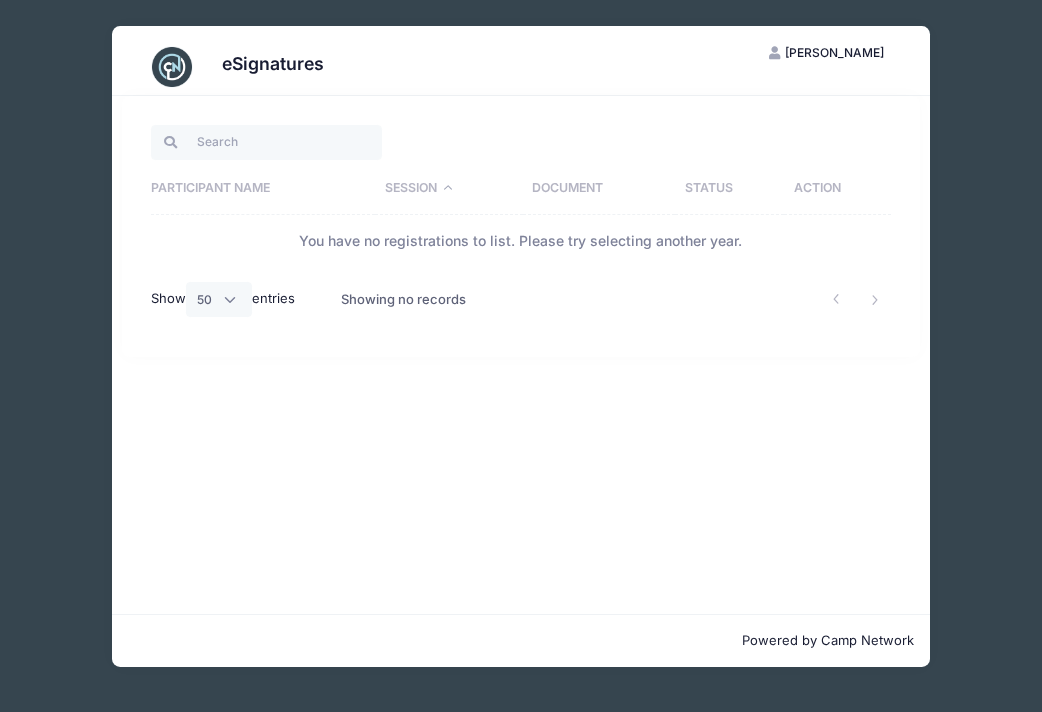 click on "Document" at bounding box center (599, 189) 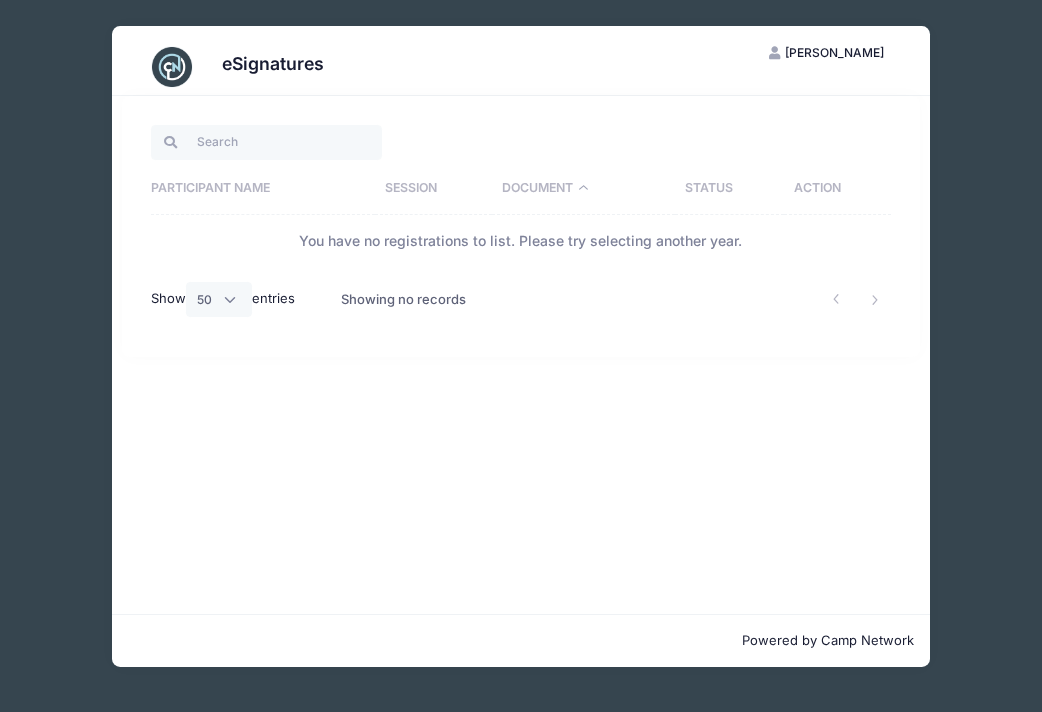 click on "Status" at bounding box center (729, 189) 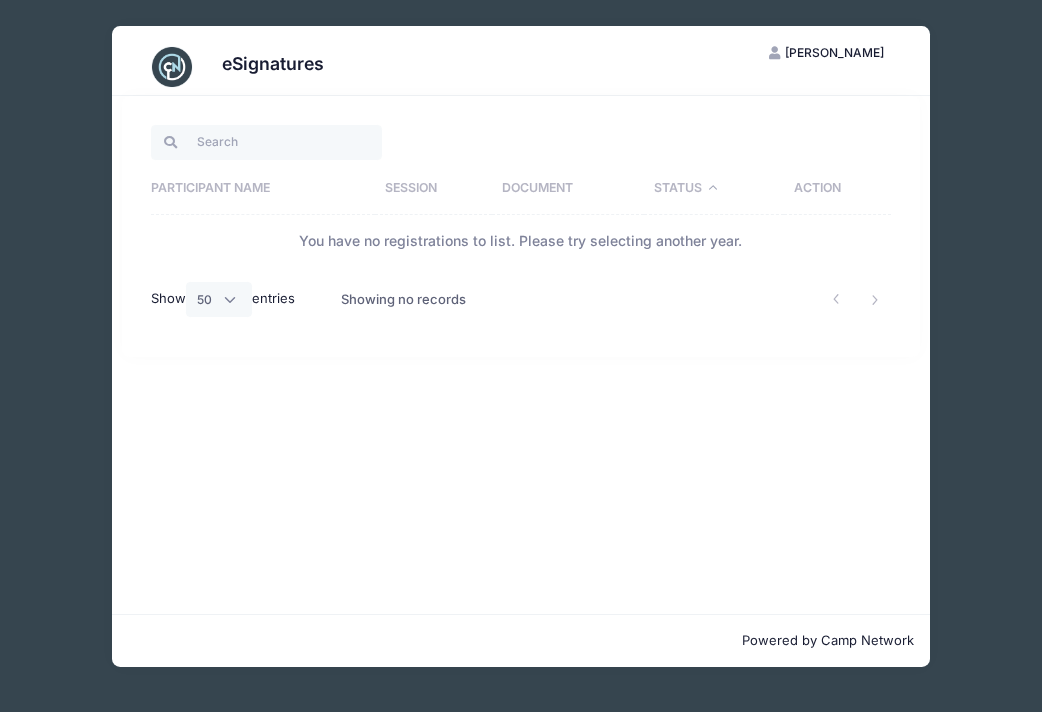click on "Action" at bounding box center (837, 189) 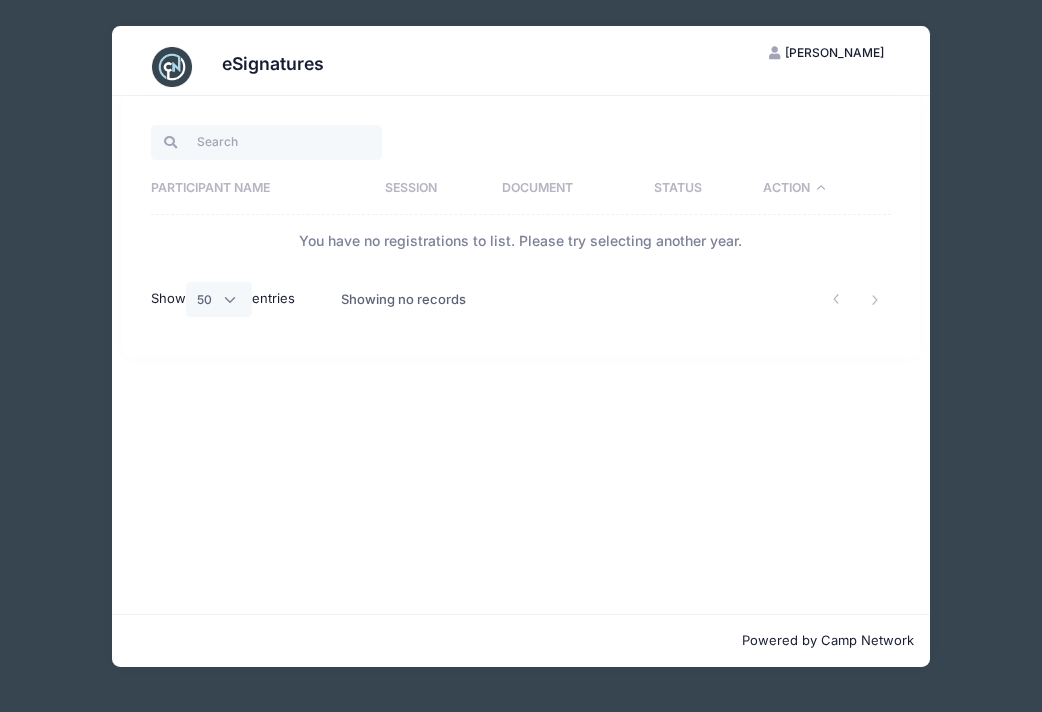 click on "Participant Name" at bounding box center (263, 189) 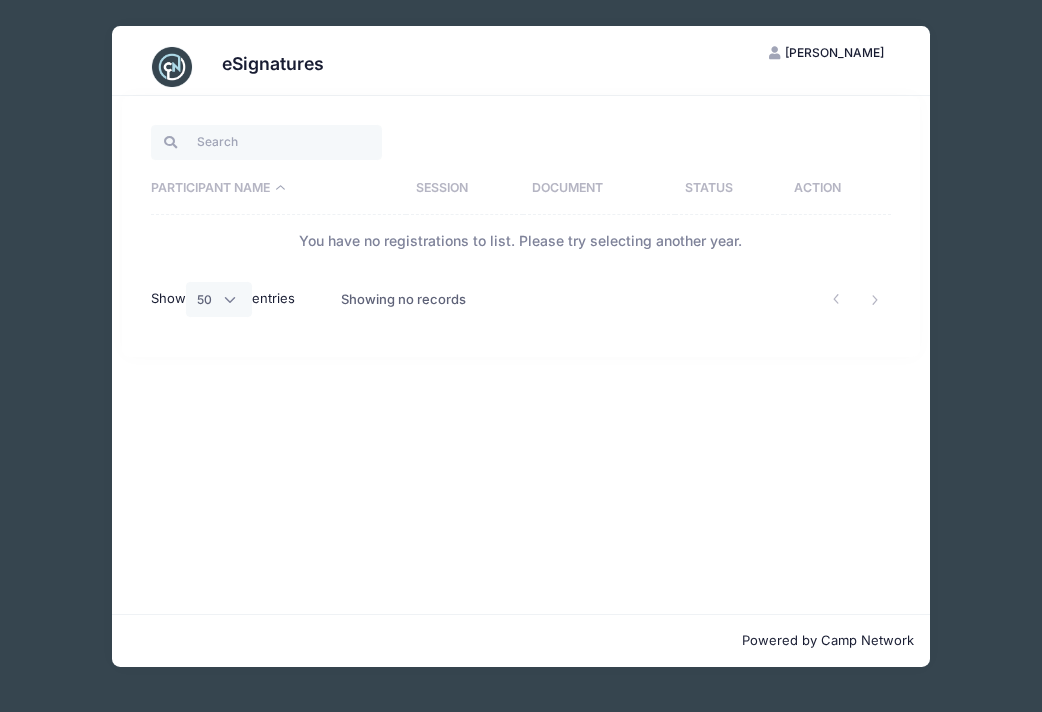 click on "Participant Name" at bounding box center [278, 189] 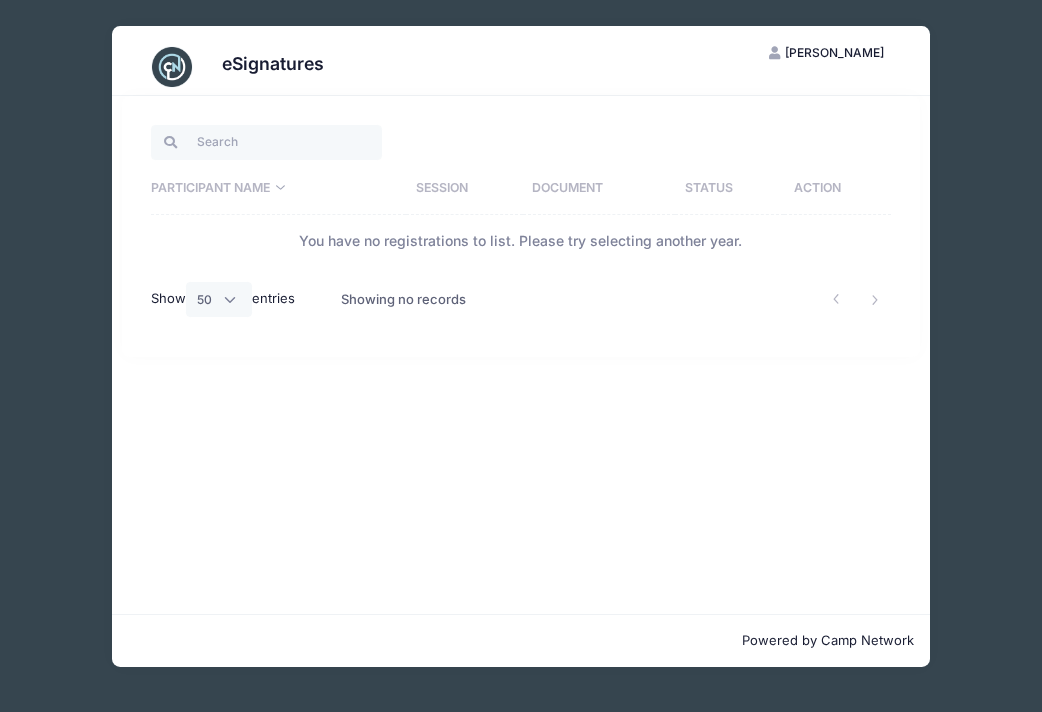 click on "You have no registrations to list. Please try selecting another year." at bounding box center [521, 241] 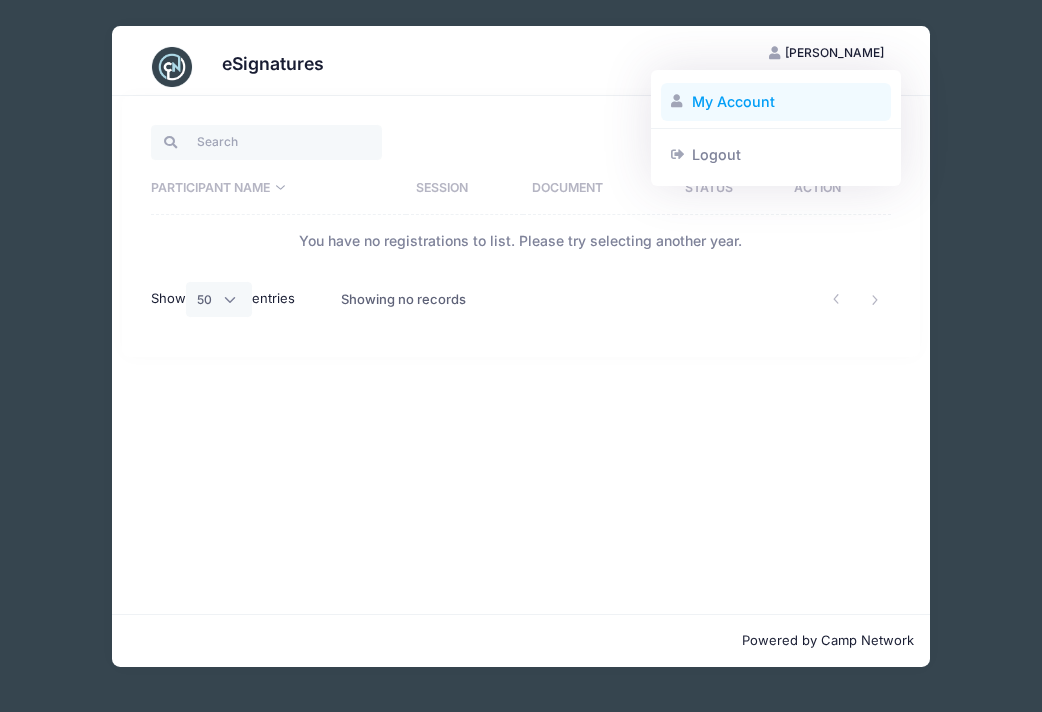 click on "My Account" at bounding box center [776, 102] 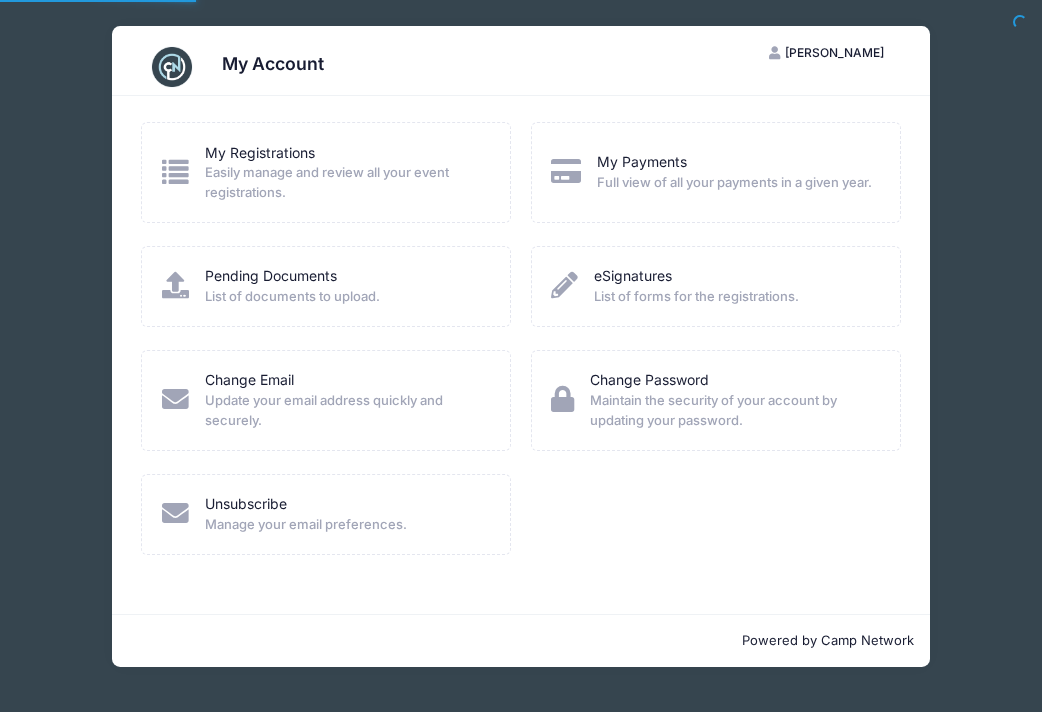 scroll, scrollTop: 0, scrollLeft: 0, axis: both 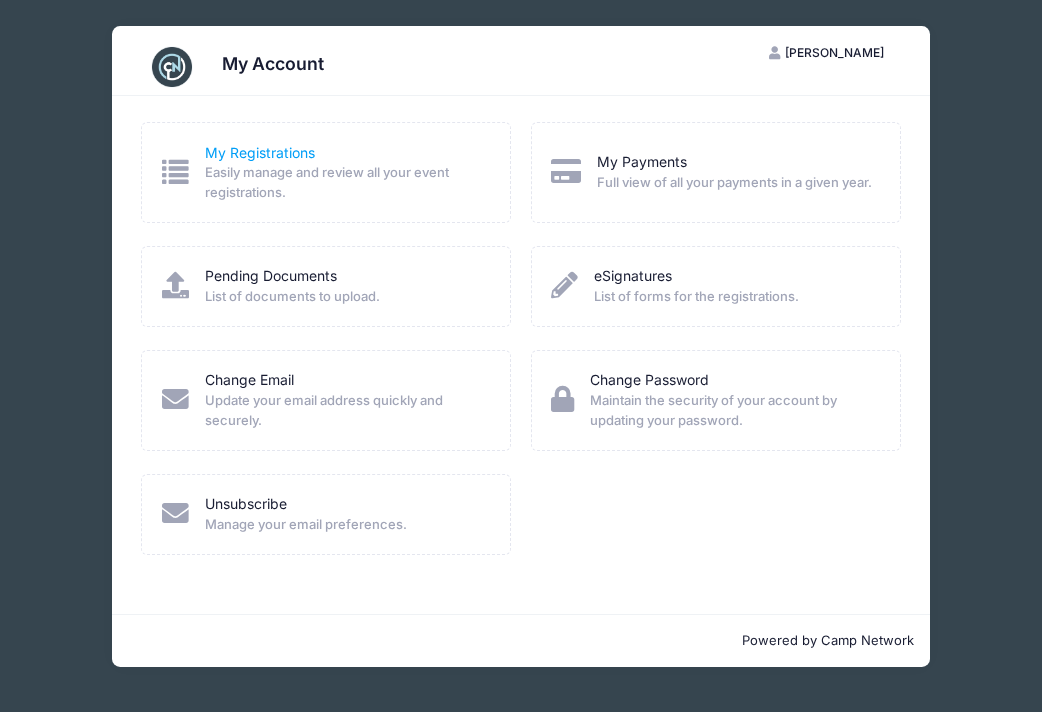 click on "My Registrations" at bounding box center [260, 152] 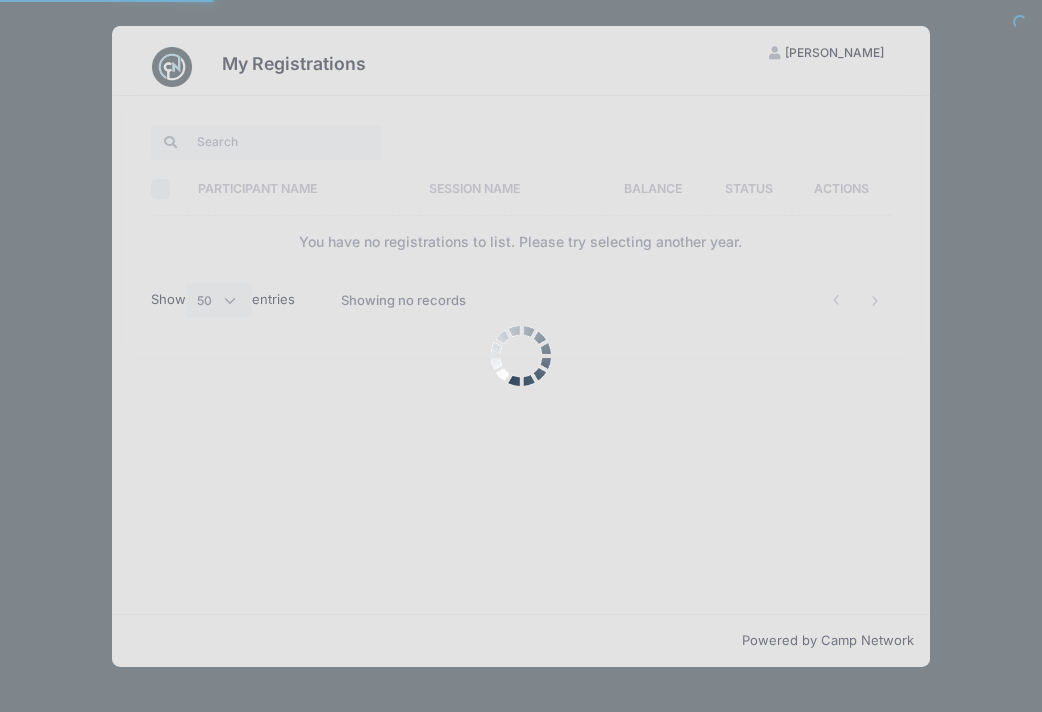 select on "50" 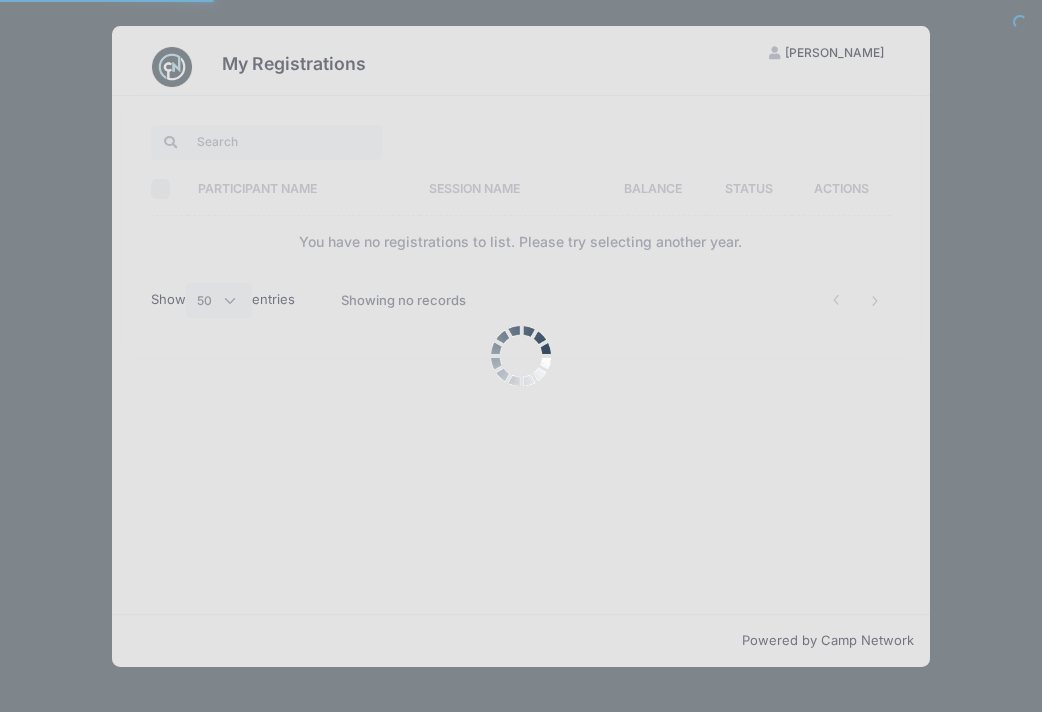 scroll, scrollTop: 0, scrollLeft: 0, axis: both 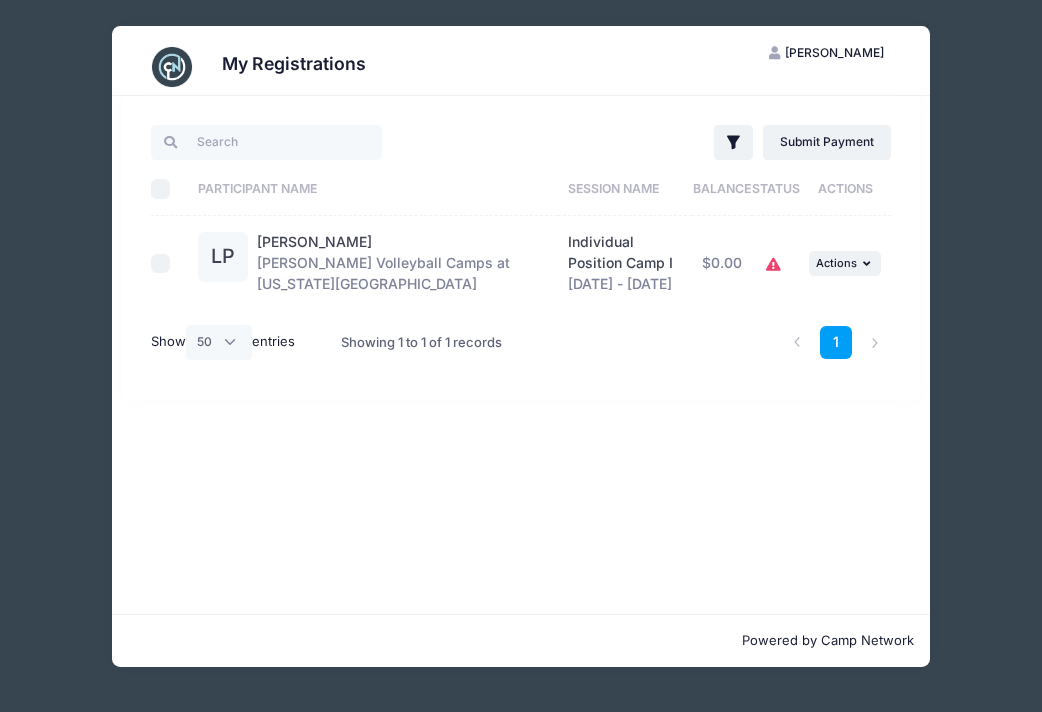 click on "Individual Position Camp I    [DATE] - [DATE]" at bounding box center (625, 263) 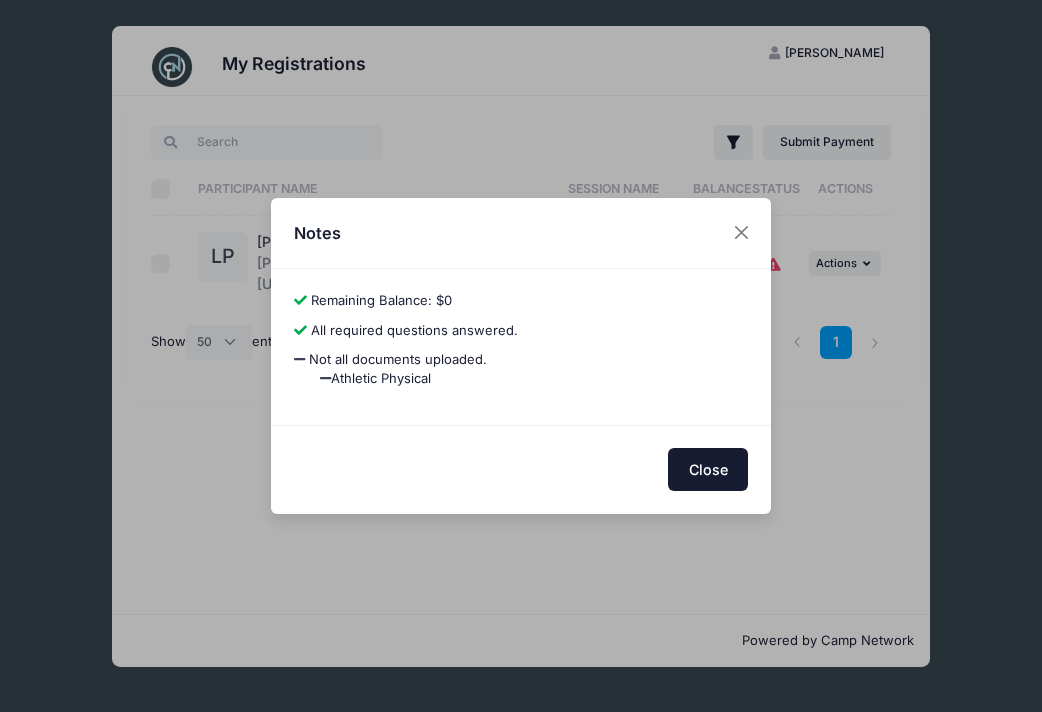 click on "Close" at bounding box center (708, 469) 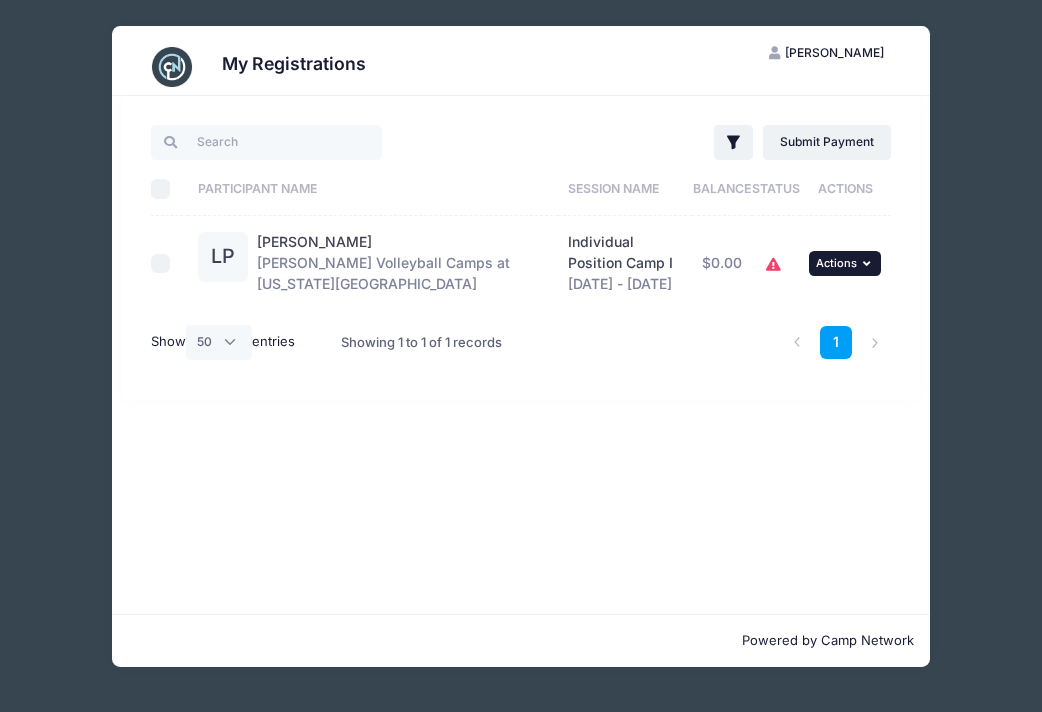 click on "... Actions" at bounding box center (845, 263) 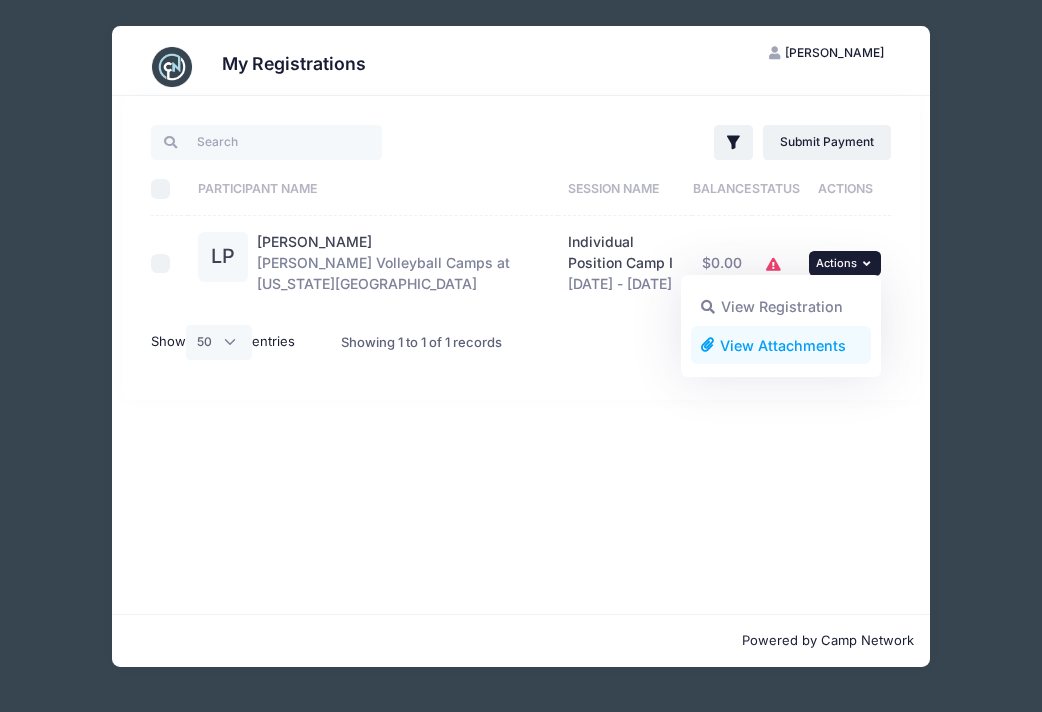 click on "View Attachments" at bounding box center [781, 345] 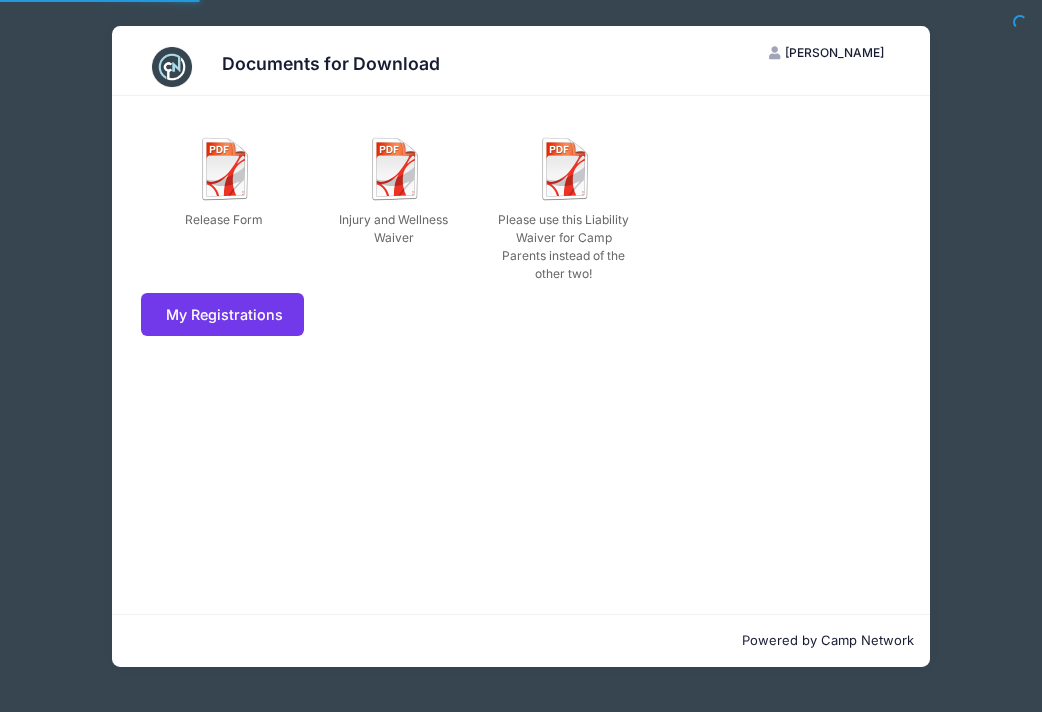 scroll, scrollTop: 0, scrollLeft: 0, axis: both 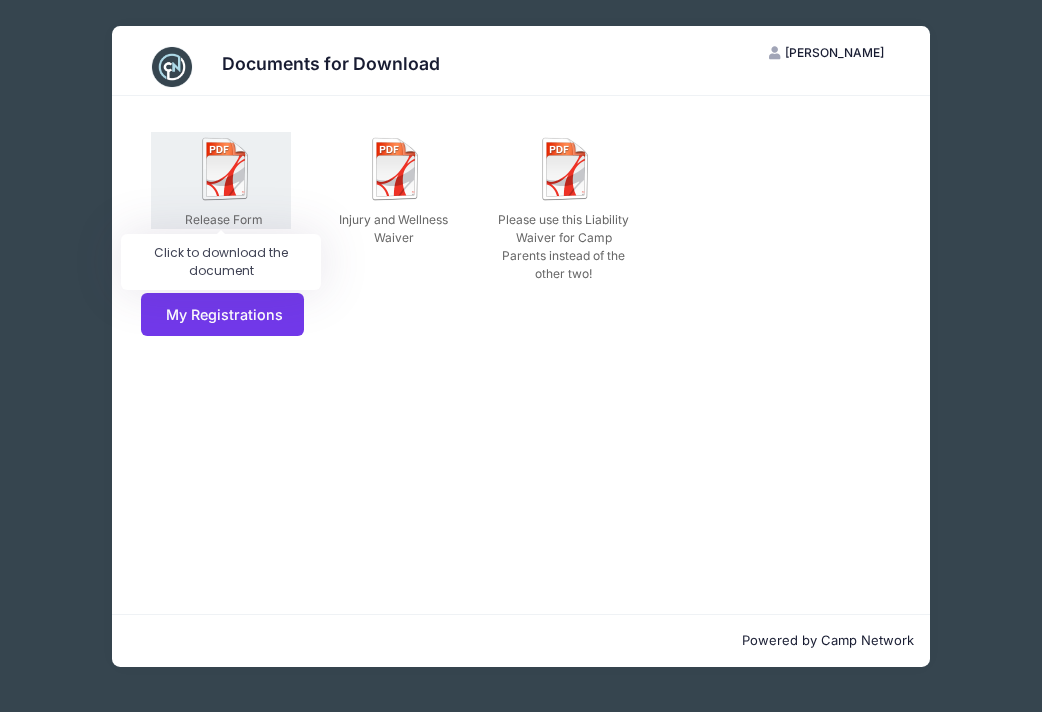 click at bounding box center [226, 169] 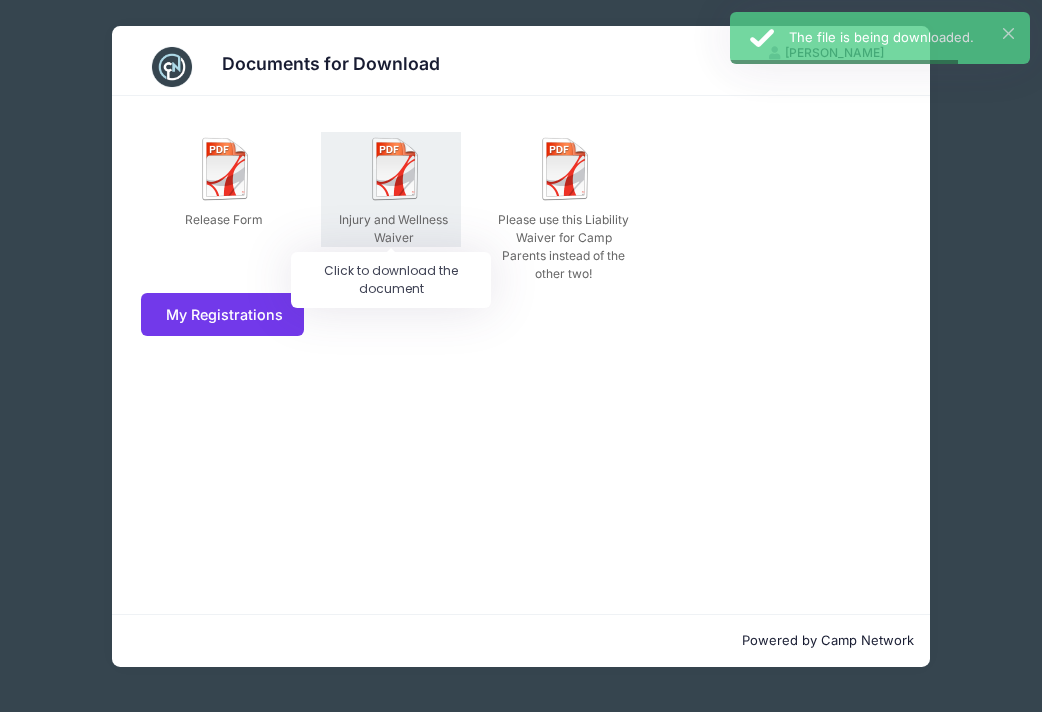 click on "Injury and Wellness Waiver" at bounding box center (393, 229) 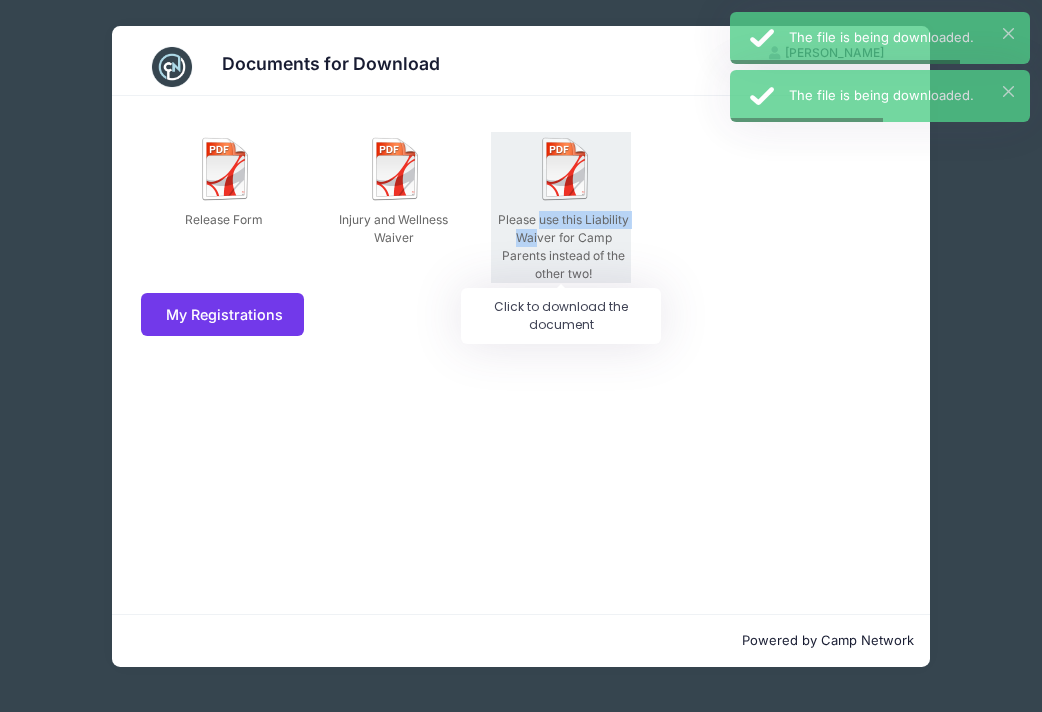 click on "Please use this Liability Waiver for Camp Parents instead of the other two!" at bounding box center [563, 247] 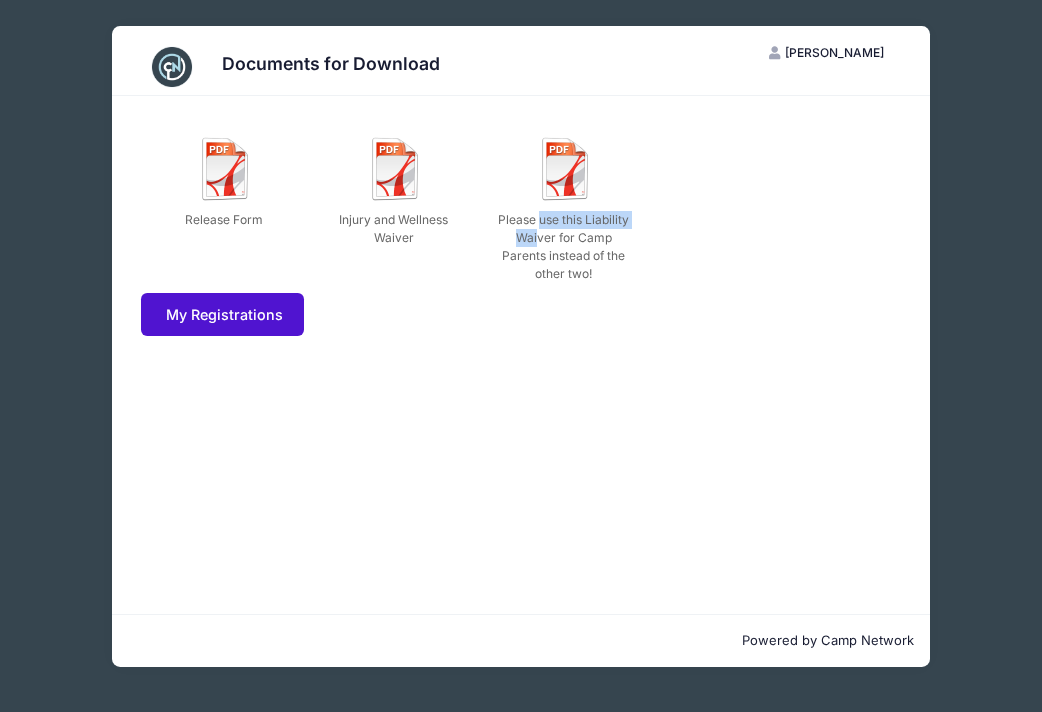 click on "My Registrations" at bounding box center (222, 314) 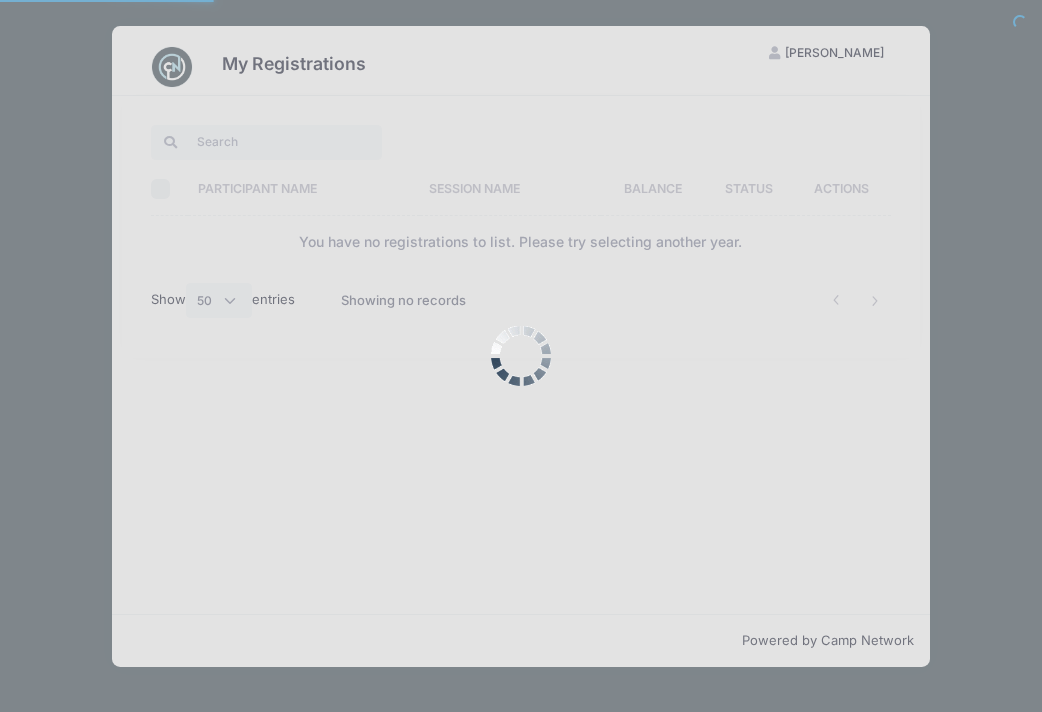 select on "50" 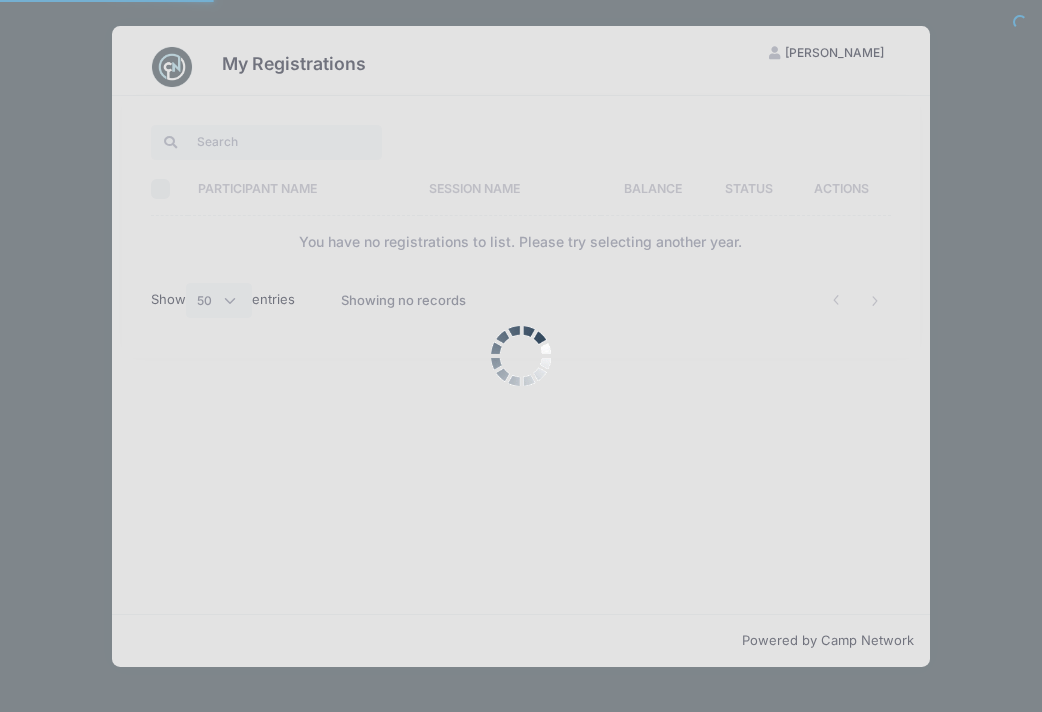 scroll, scrollTop: 0, scrollLeft: 0, axis: both 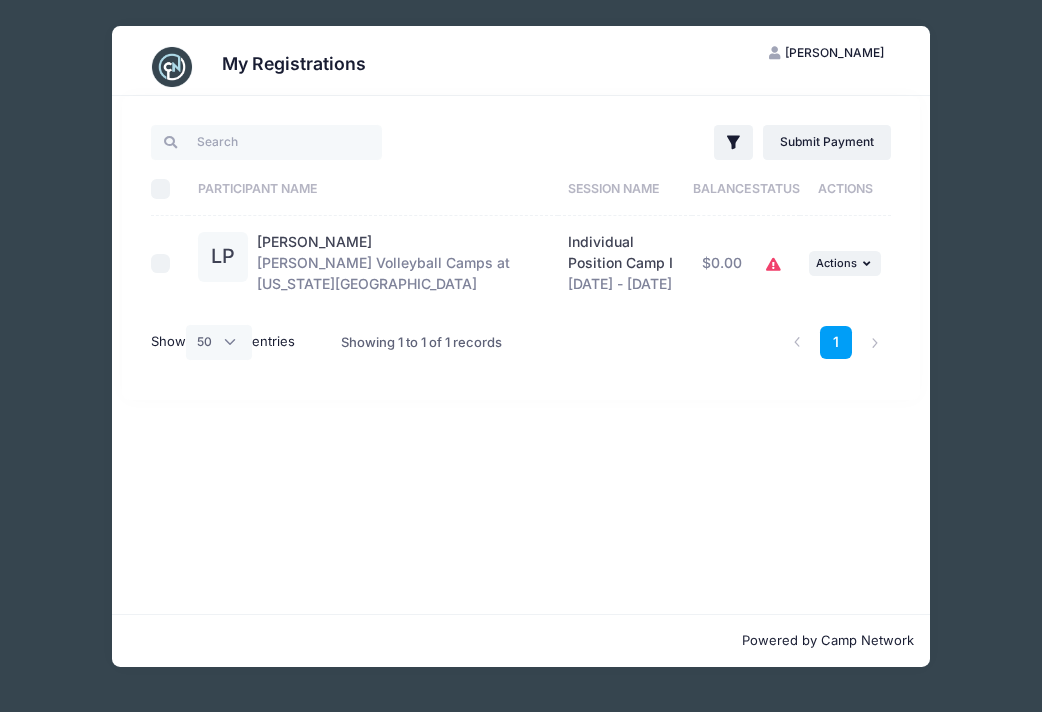 click on "Individual Position Camp I    [DATE] - [DATE]" at bounding box center [625, 263] 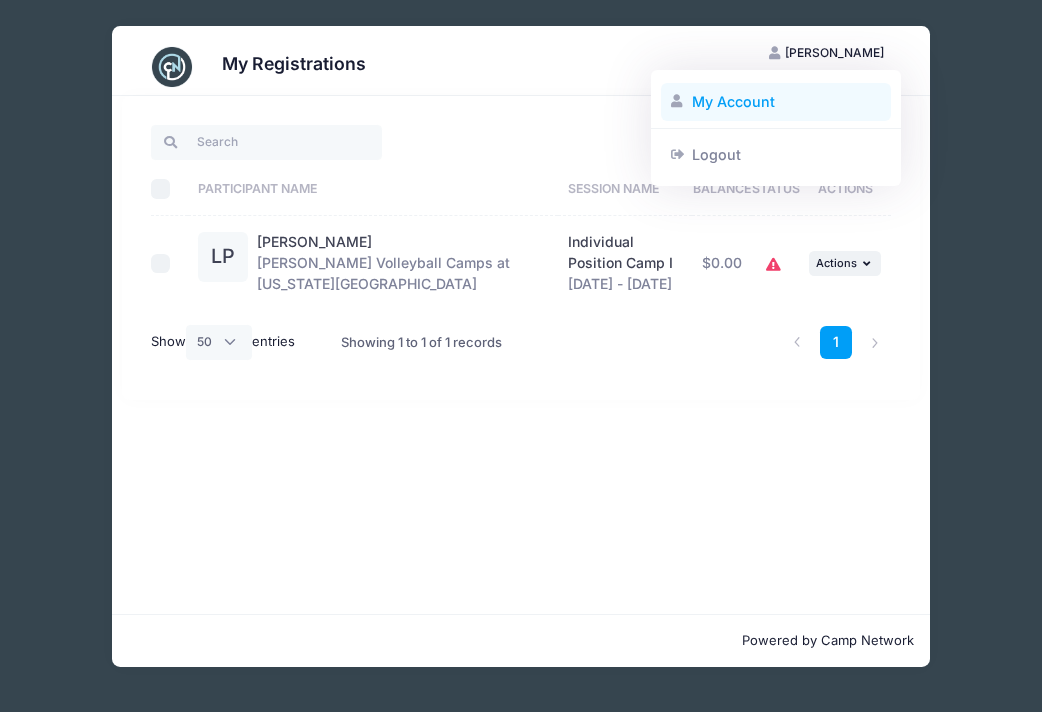 click on "My Account" at bounding box center [776, 102] 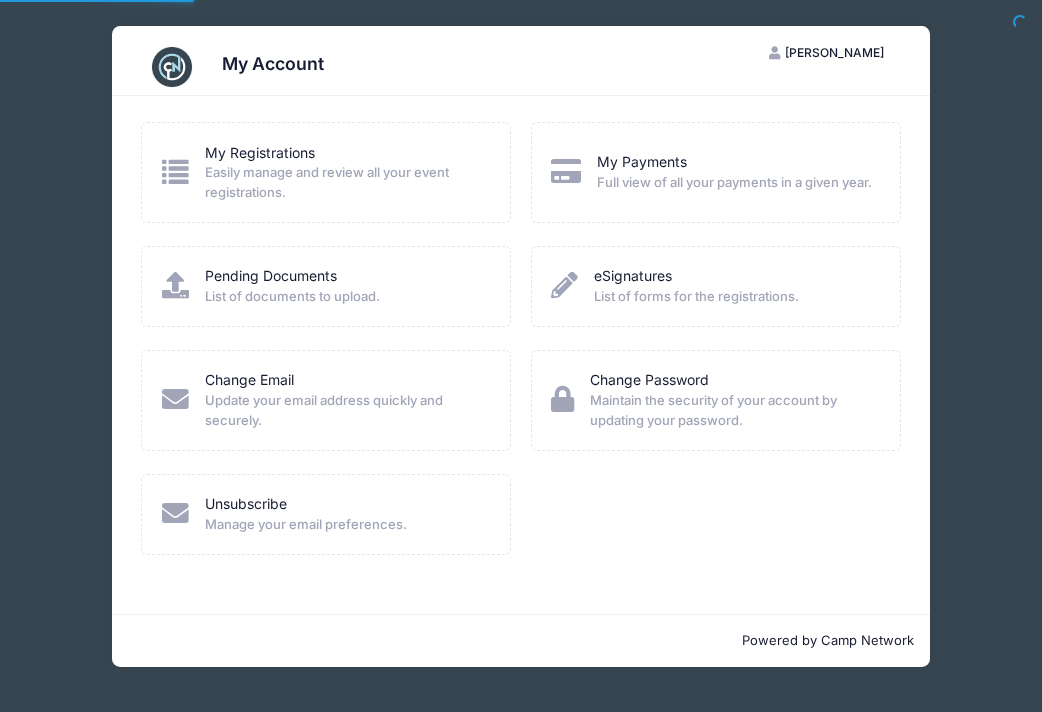 scroll, scrollTop: 0, scrollLeft: 0, axis: both 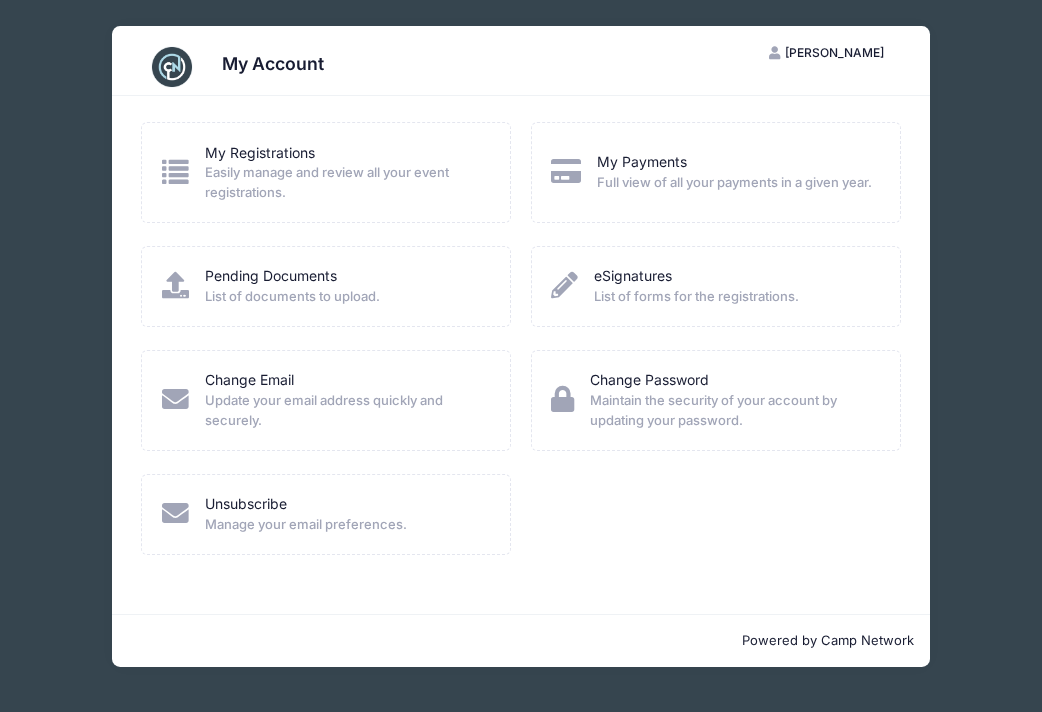 click at bounding box center (175, 171) 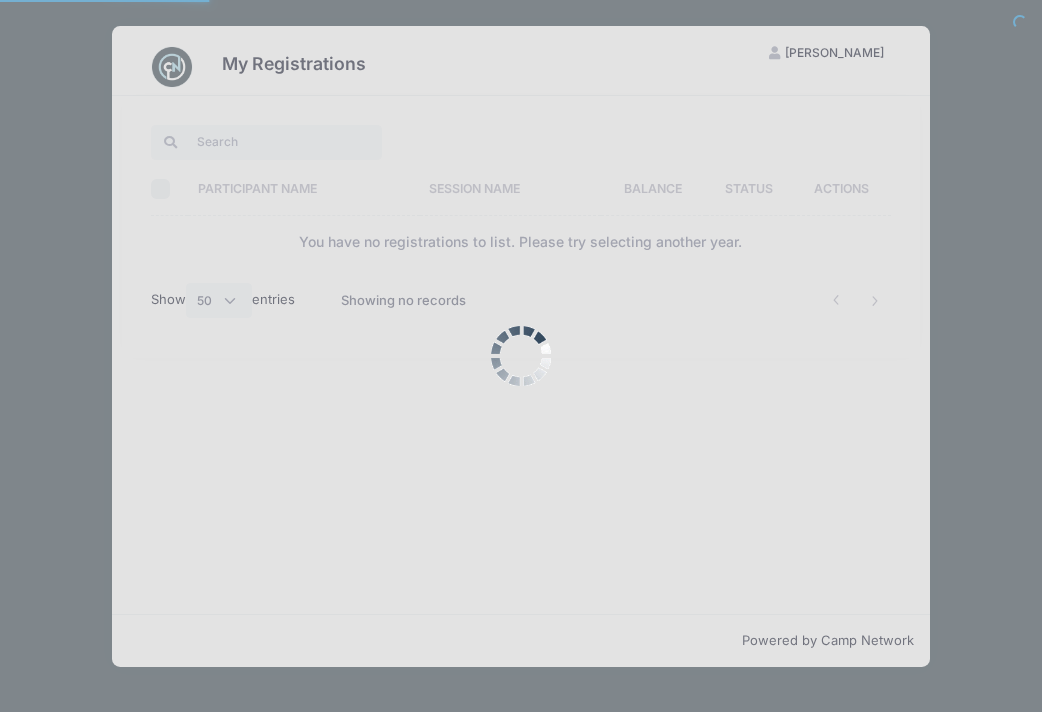 select on "50" 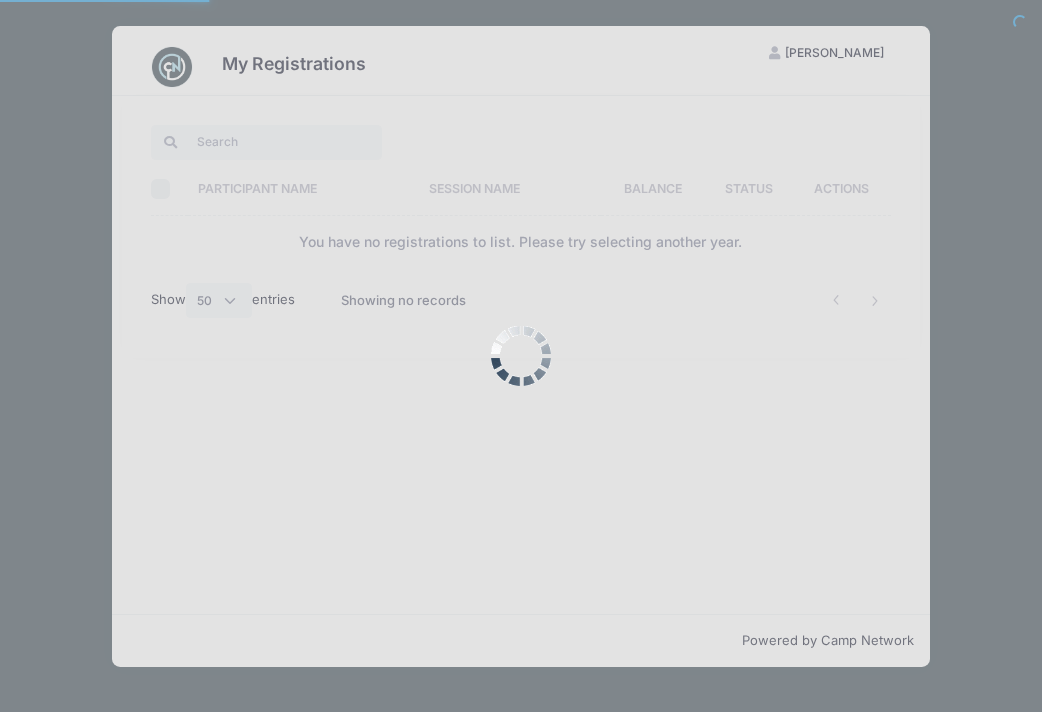 scroll, scrollTop: 0, scrollLeft: 0, axis: both 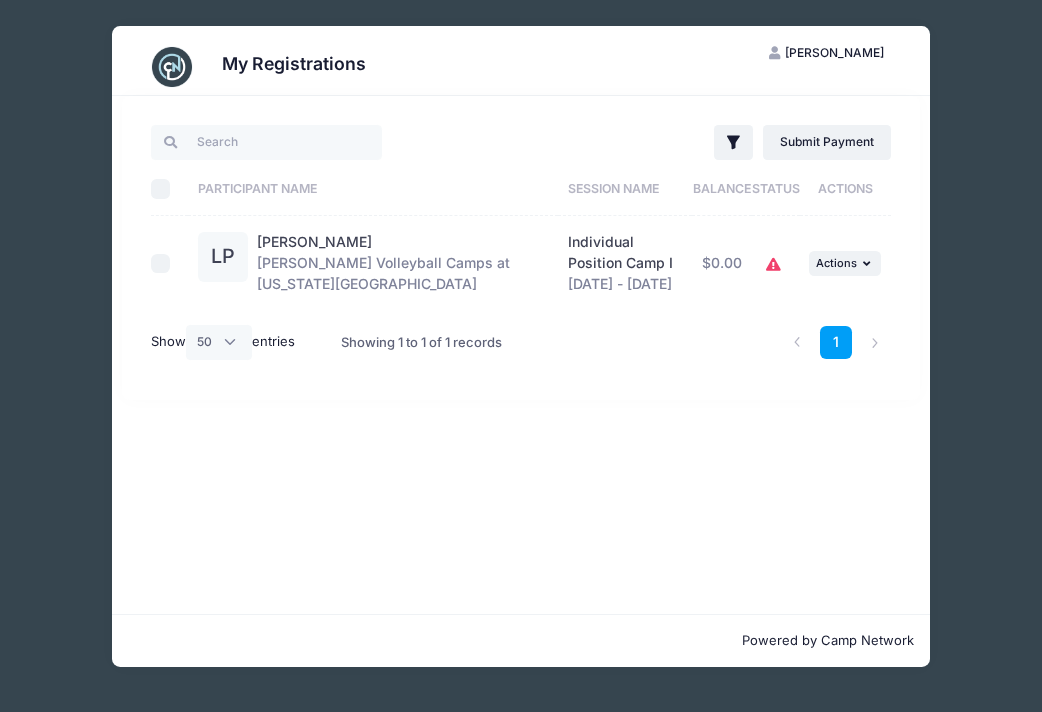 click on "Actions" at bounding box center (846, 189) 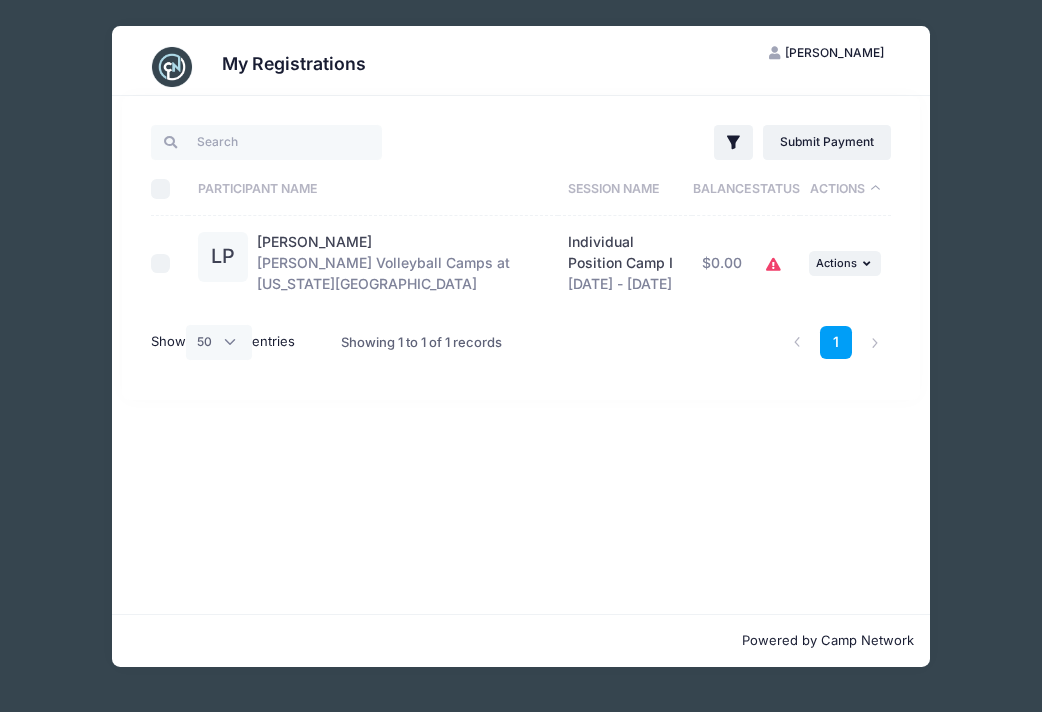 click on "Status" at bounding box center (776, 189) 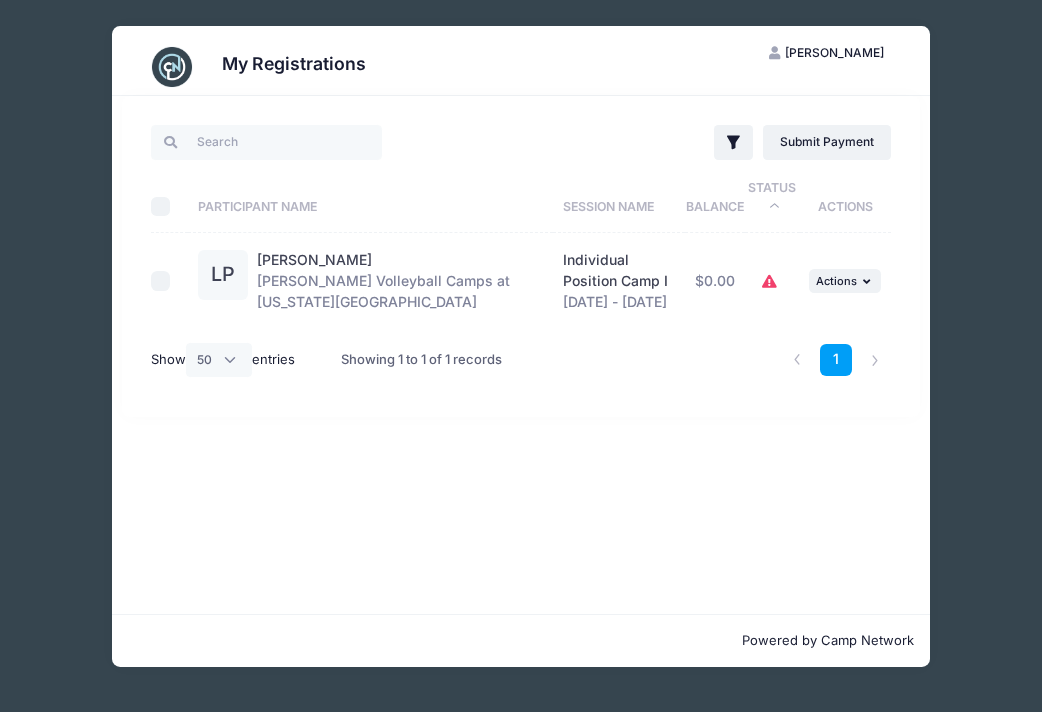 click on "[PERSON_NAME]" at bounding box center (834, 52) 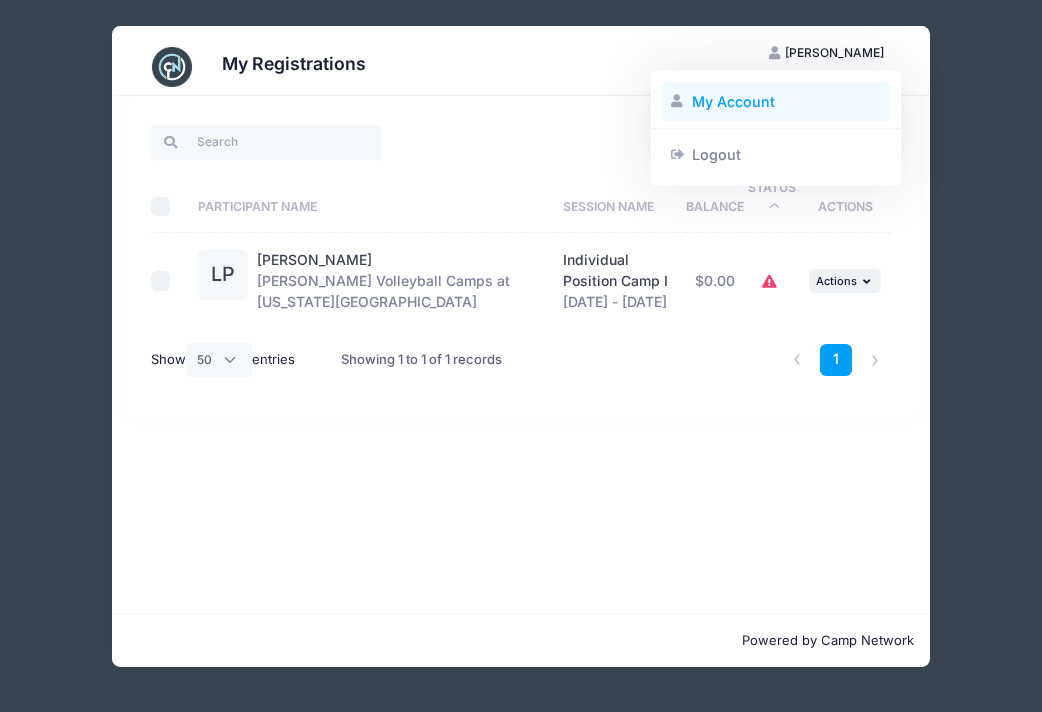 click on "My Account" at bounding box center [776, 102] 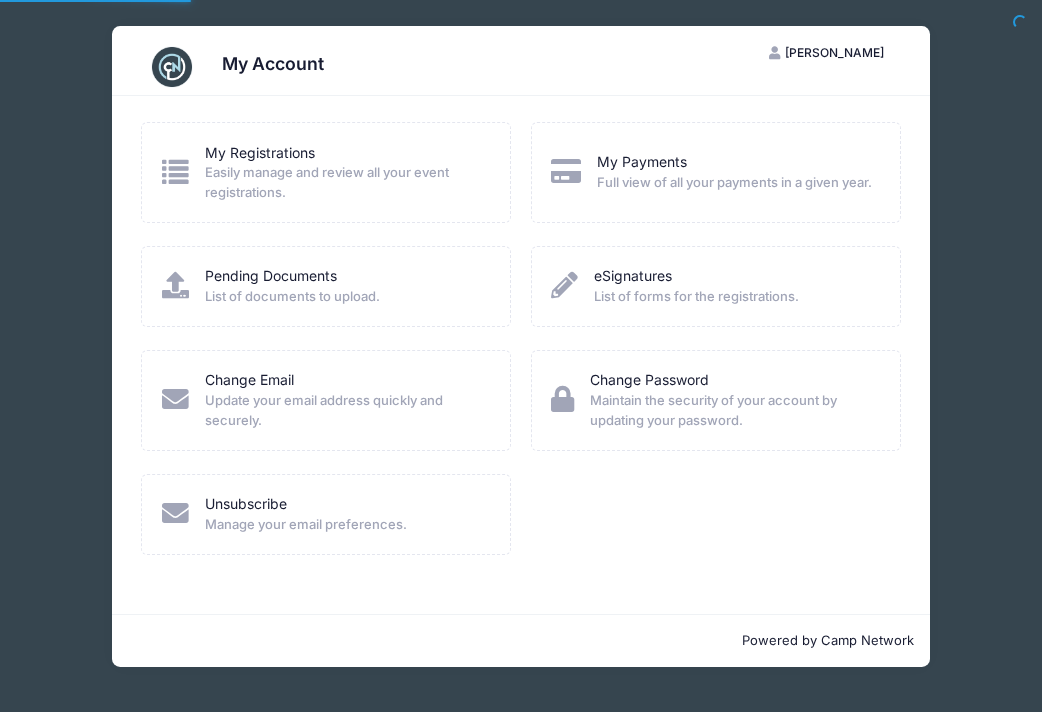 scroll, scrollTop: 0, scrollLeft: 0, axis: both 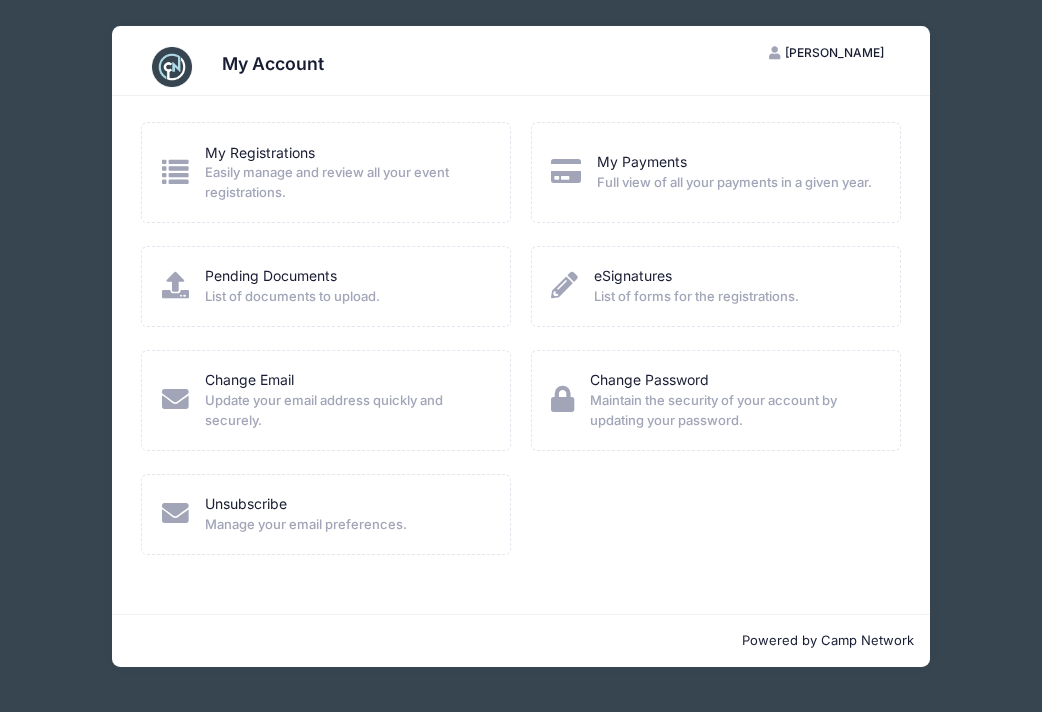 click on "List of forms for the registrations." at bounding box center [696, 297] 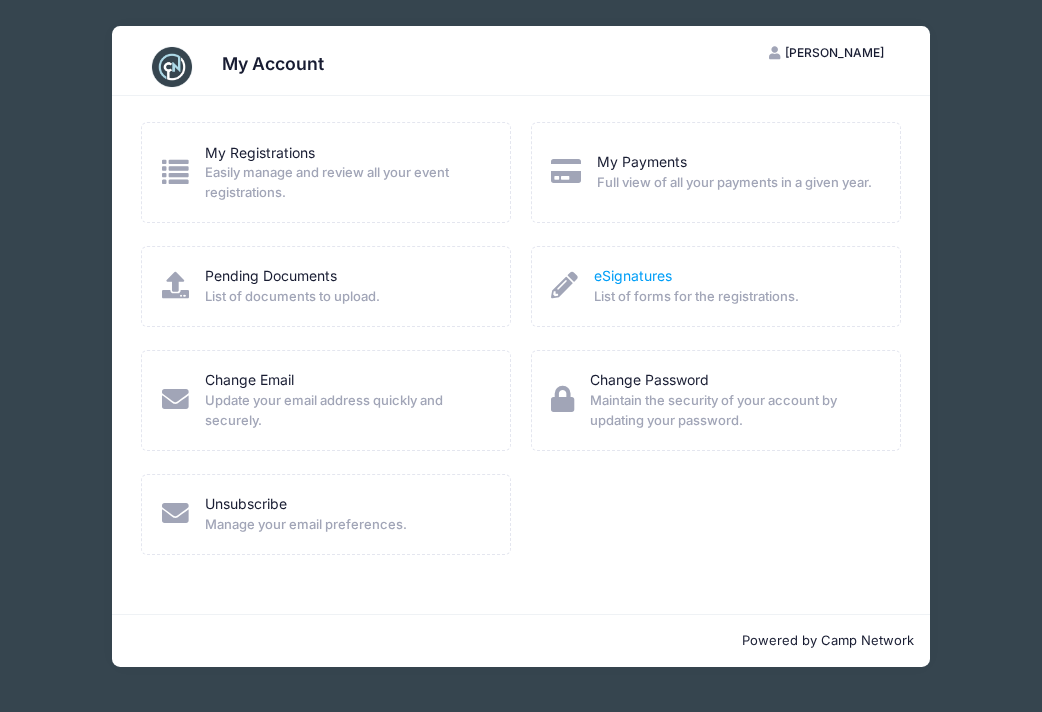 click on "eSignatures" at bounding box center (633, 275) 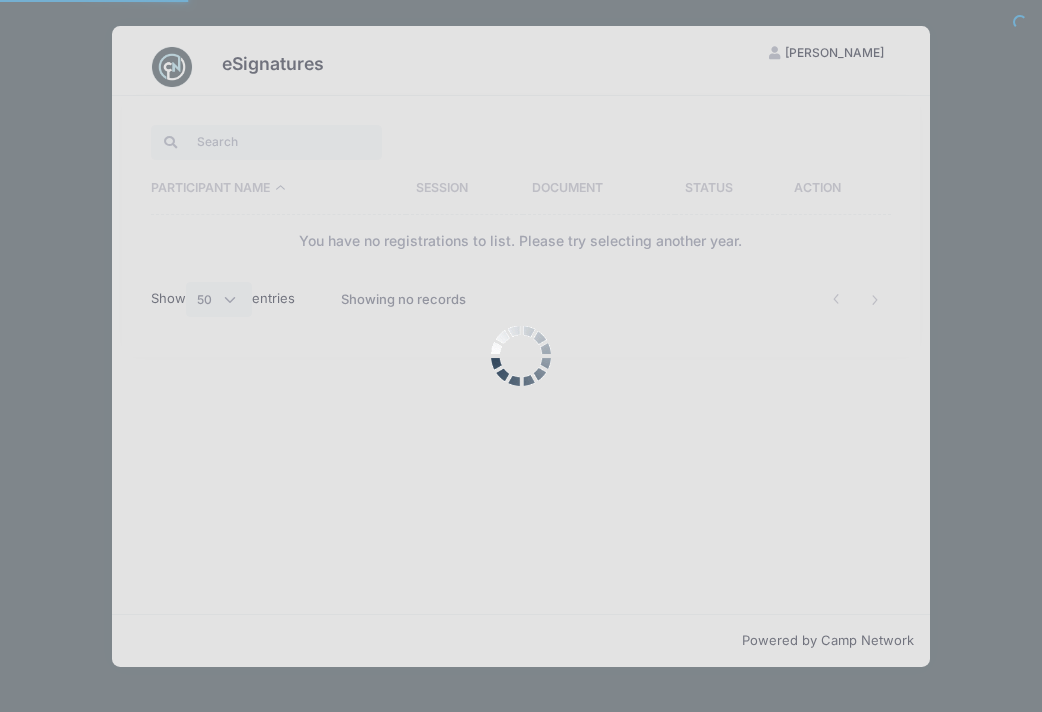 select on "50" 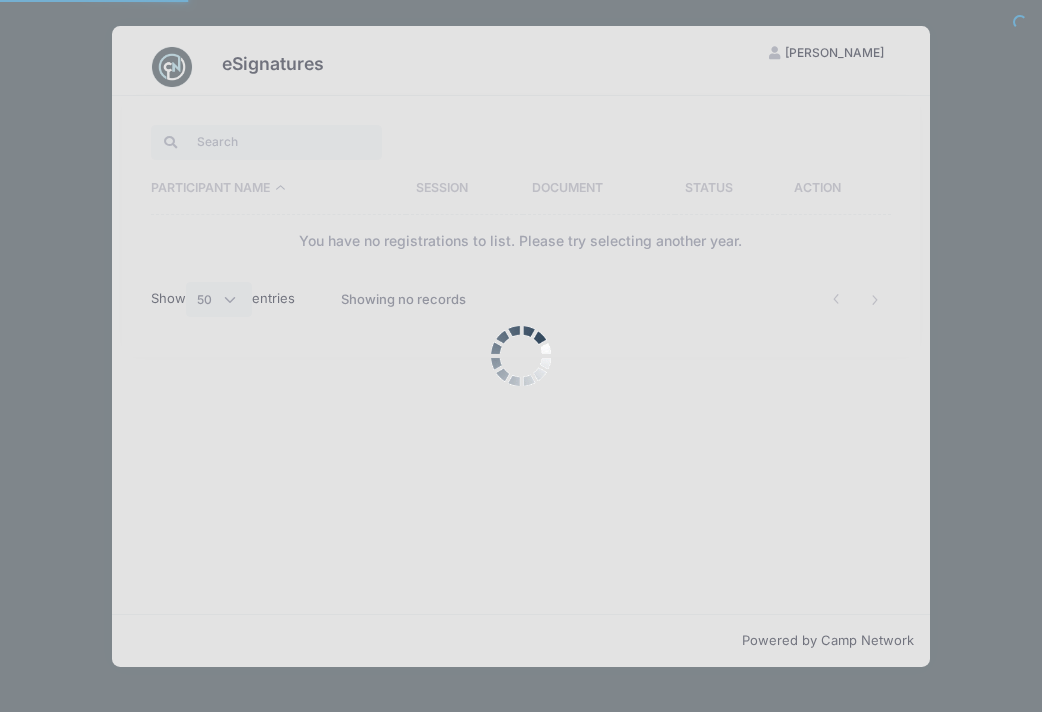 scroll, scrollTop: 0, scrollLeft: 0, axis: both 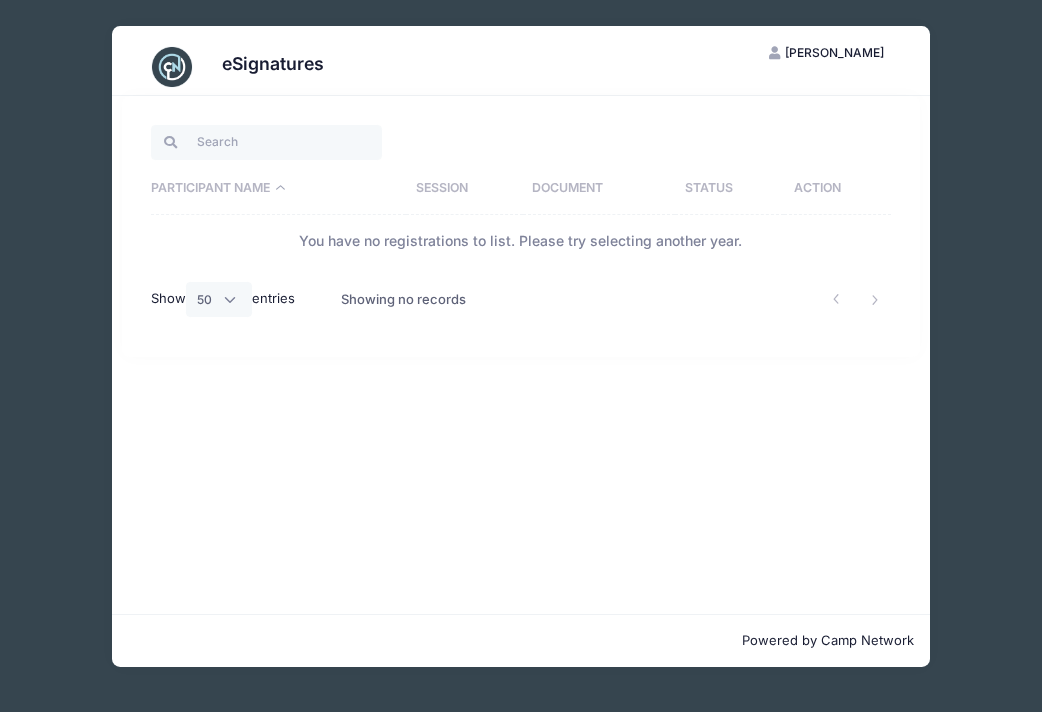click on "You have no registrations to list. Please try selecting another year." at bounding box center (521, 241) 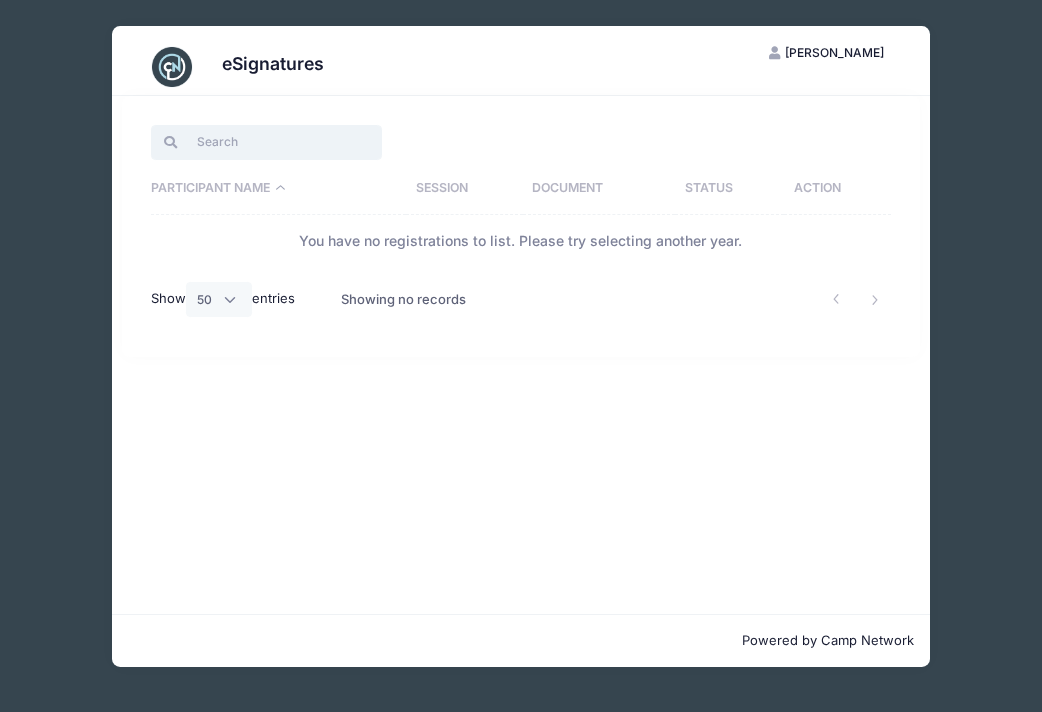 click at bounding box center [266, 142] 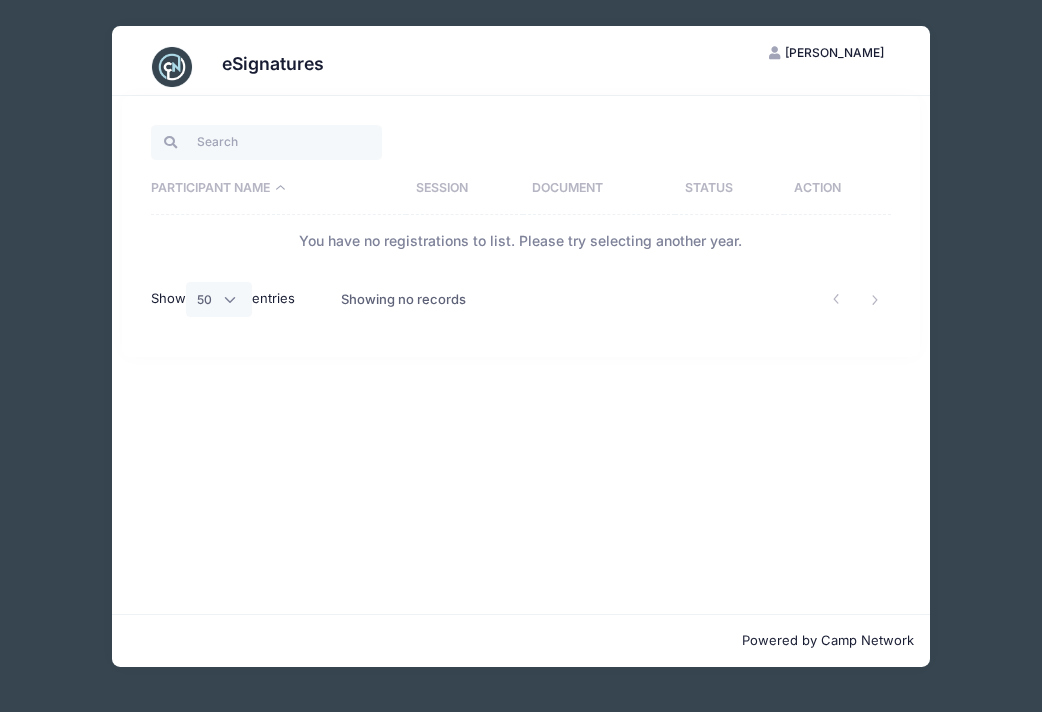 click on "Session" at bounding box center (464, 189) 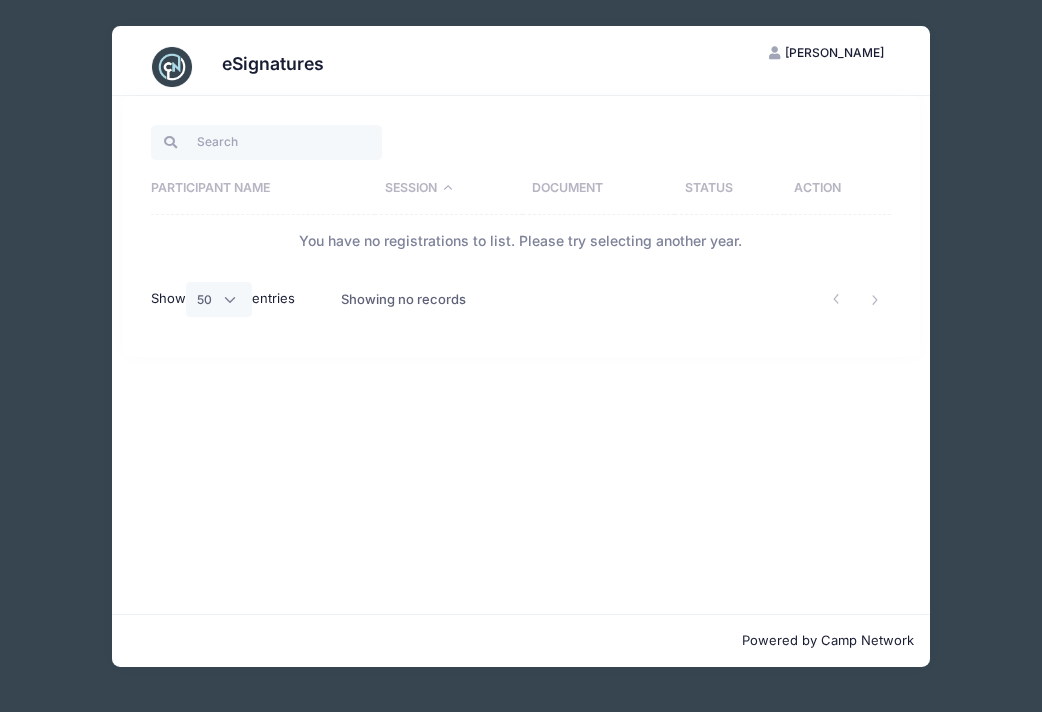 click on "Document" at bounding box center (599, 189) 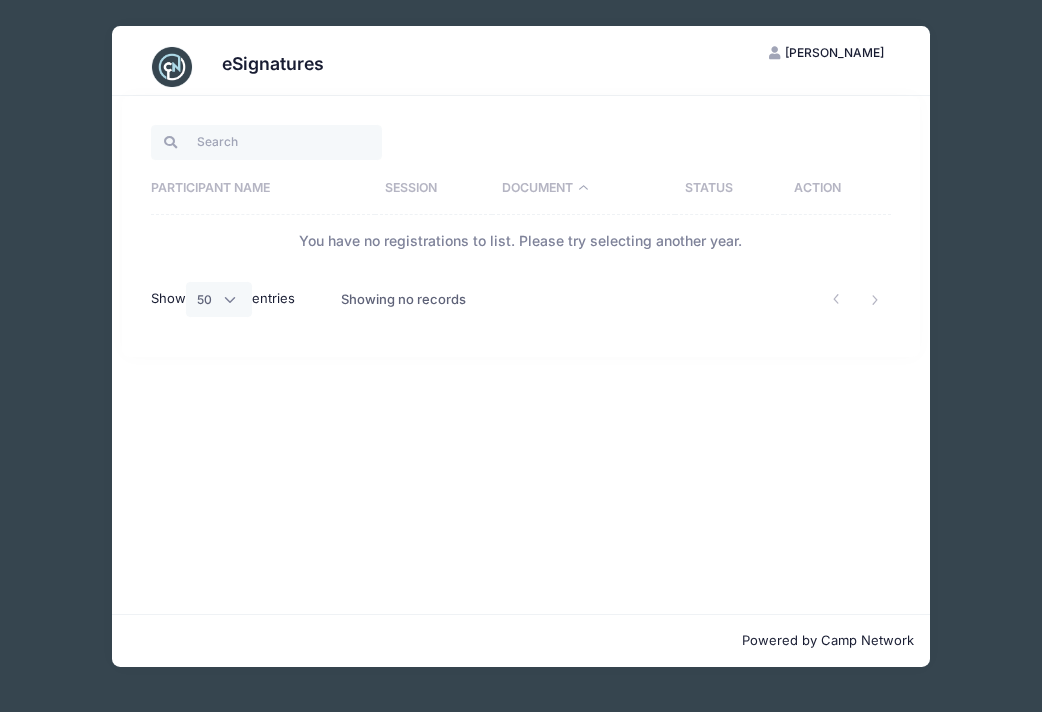 click on "[PERSON_NAME]" at bounding box center [834, 52] 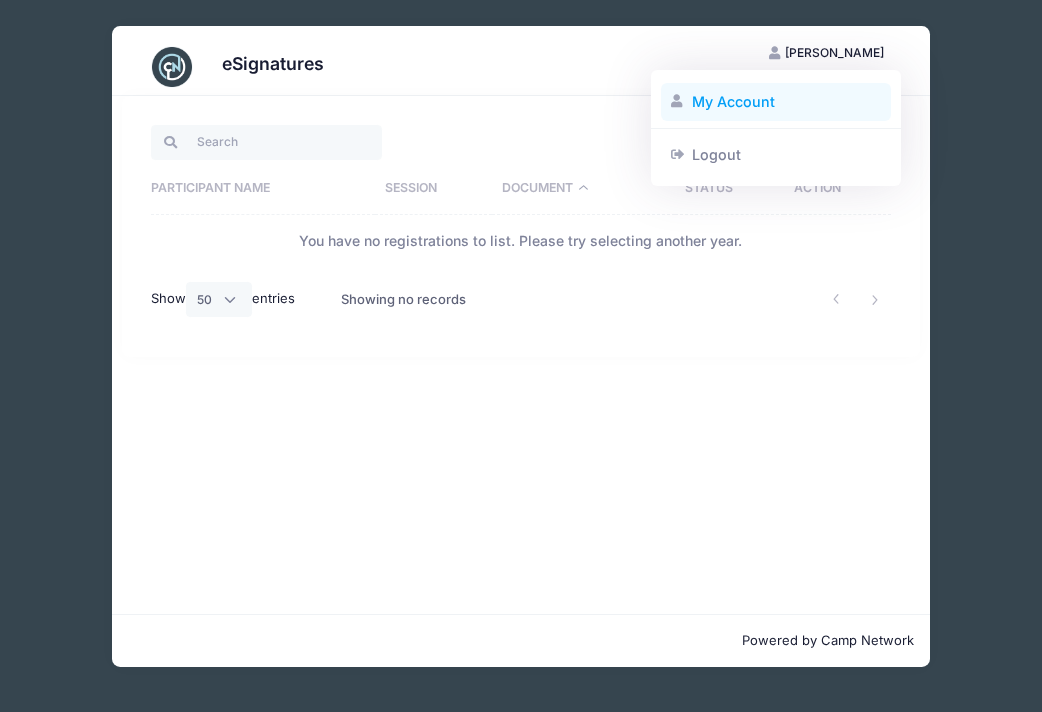 click on "My Account" at bounding box center [776, 102] 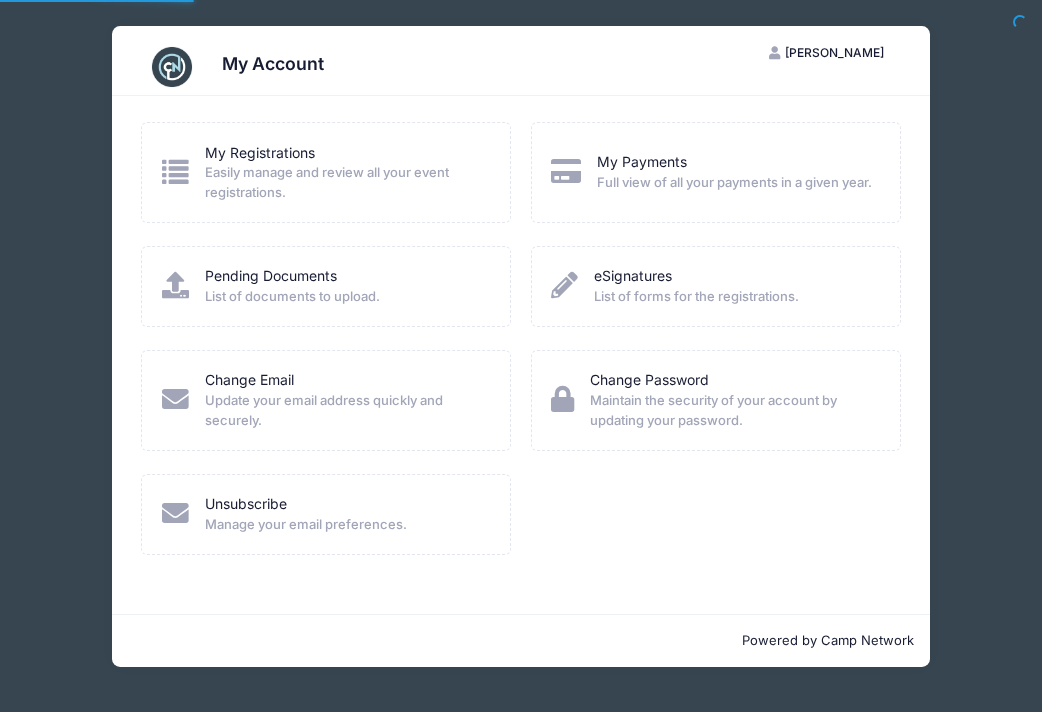 scroll, scrollTop: 0, scrollLeft: 0, axis: both 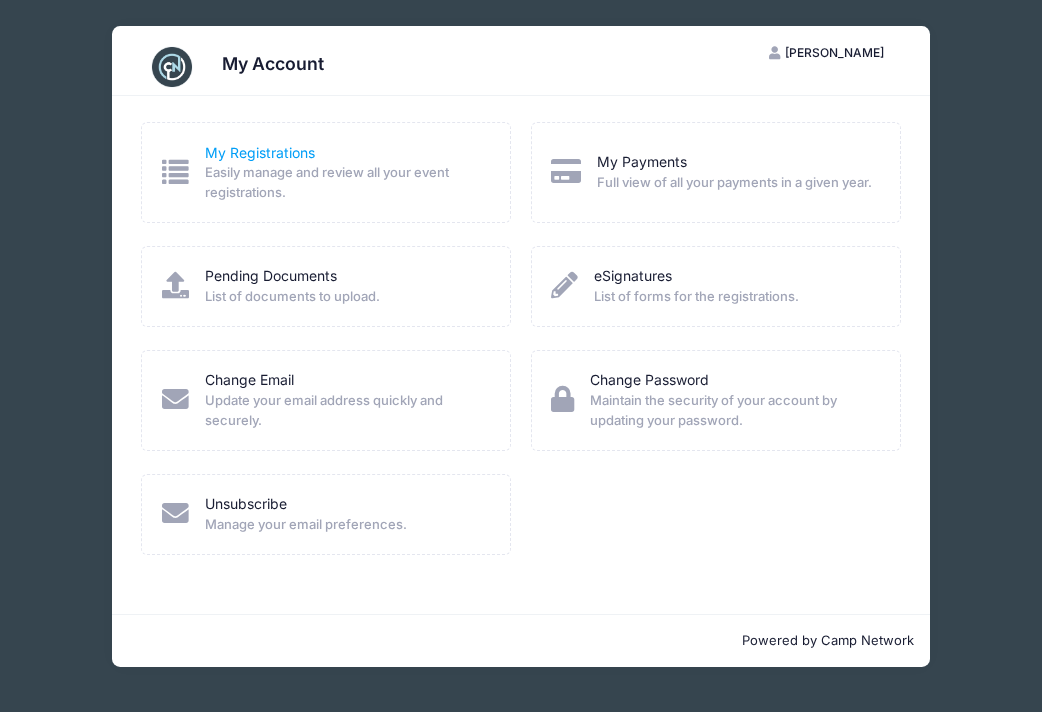 click on "My Registrations" at bounding box center [260, 152] 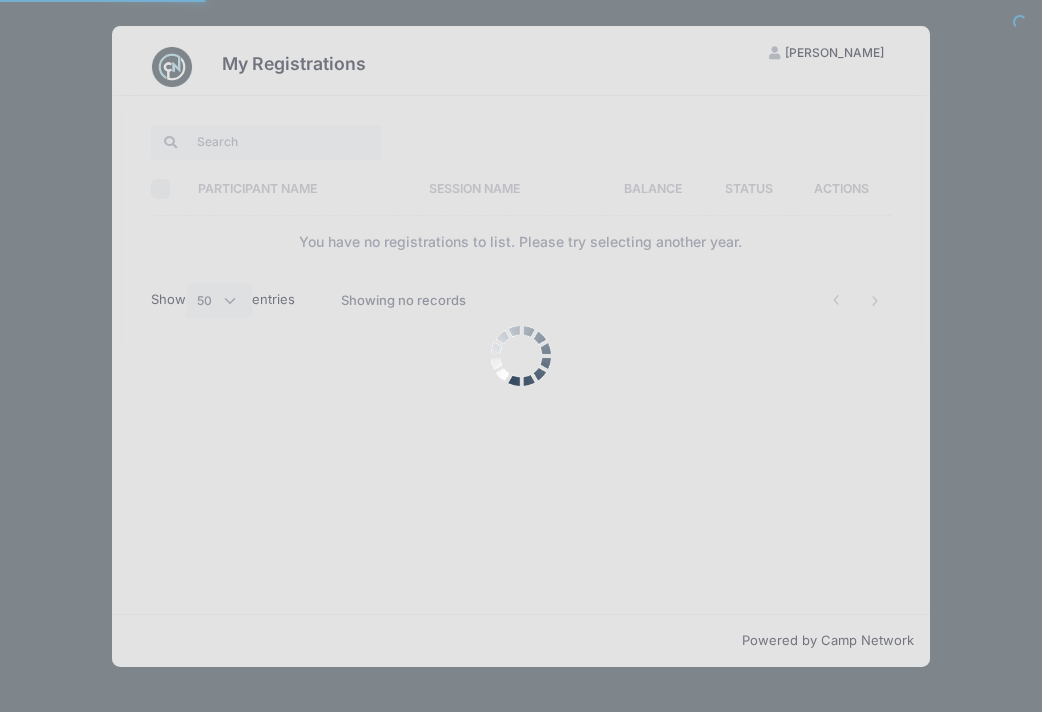 select on "50" 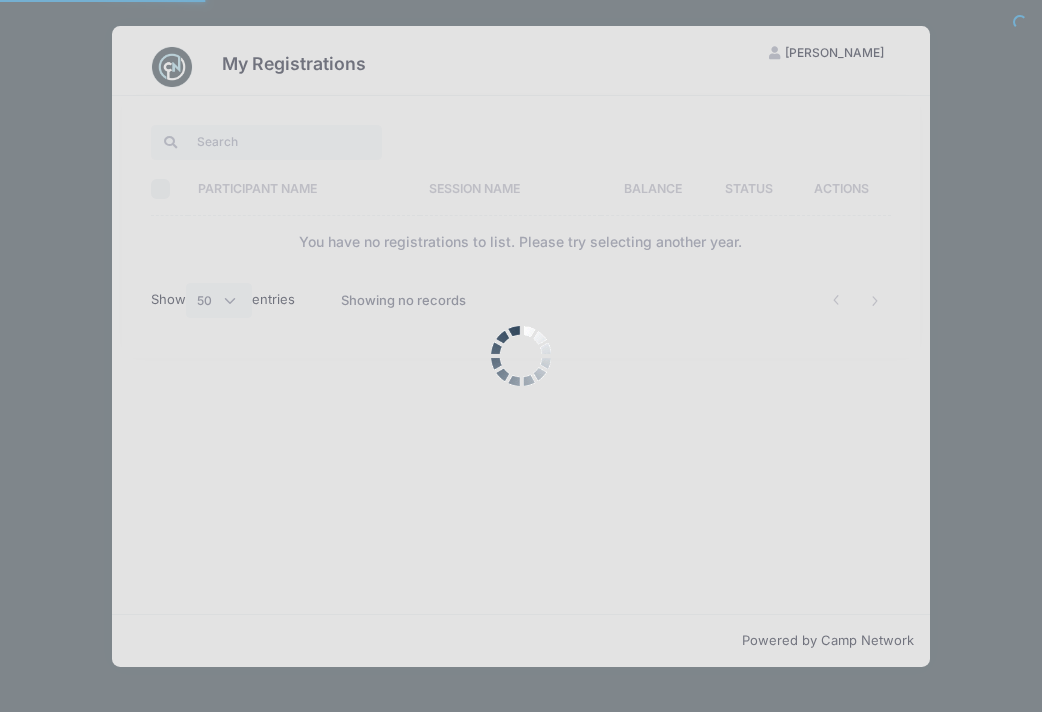 scroll, scrollTop: 0, scrollLeft: 0, axis: both 